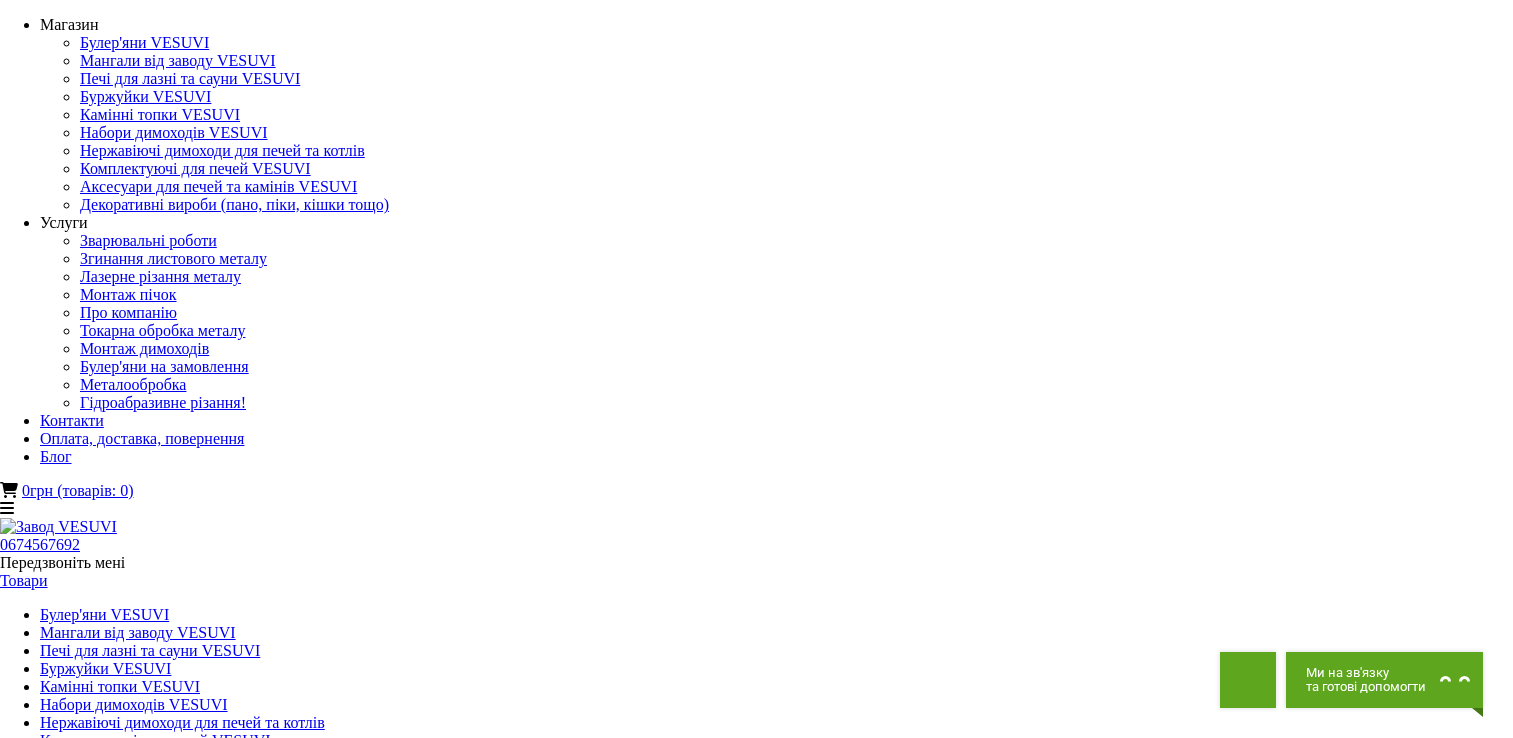scroll, scrollTop: 0, scrollLeft: 0, axis: both 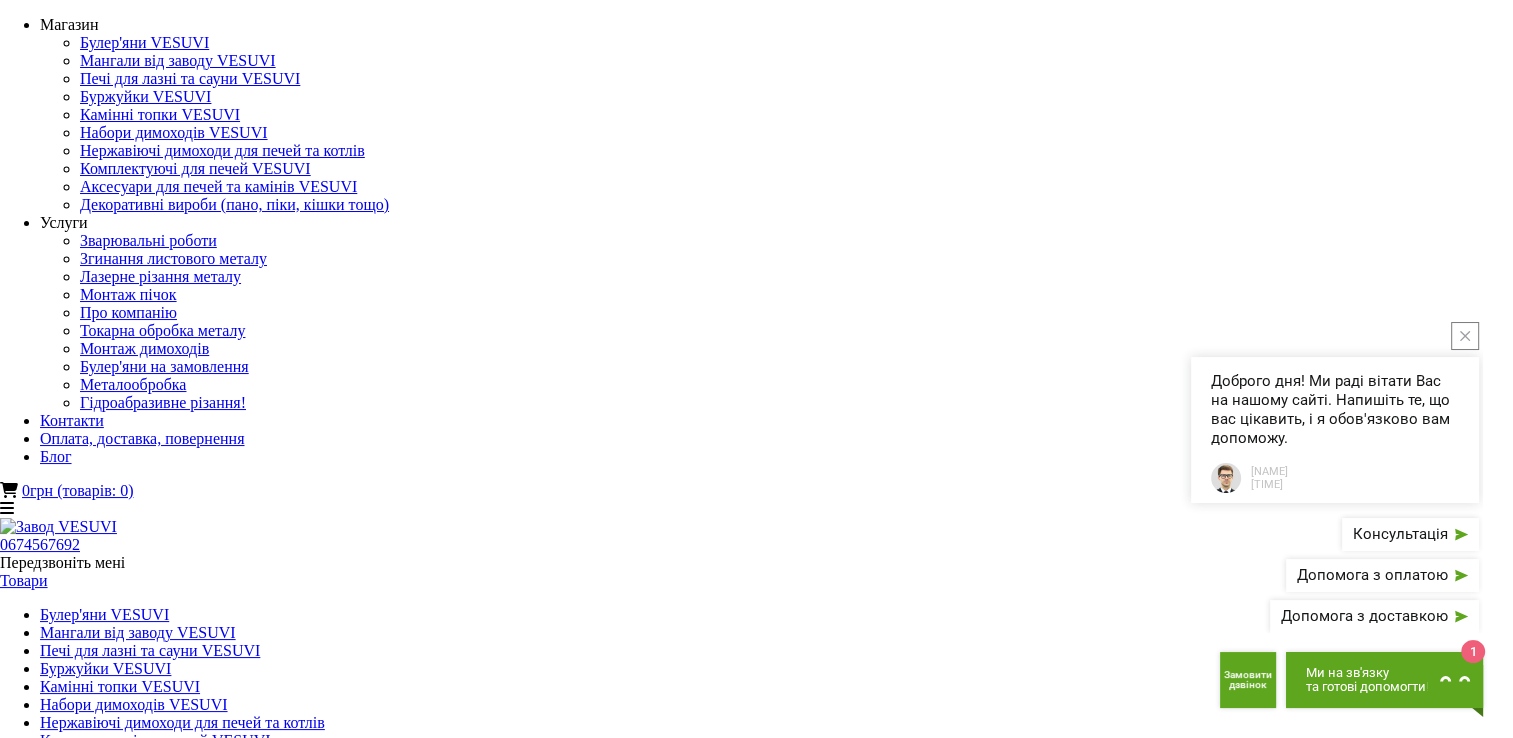 click at bounding box center [1465, 336] 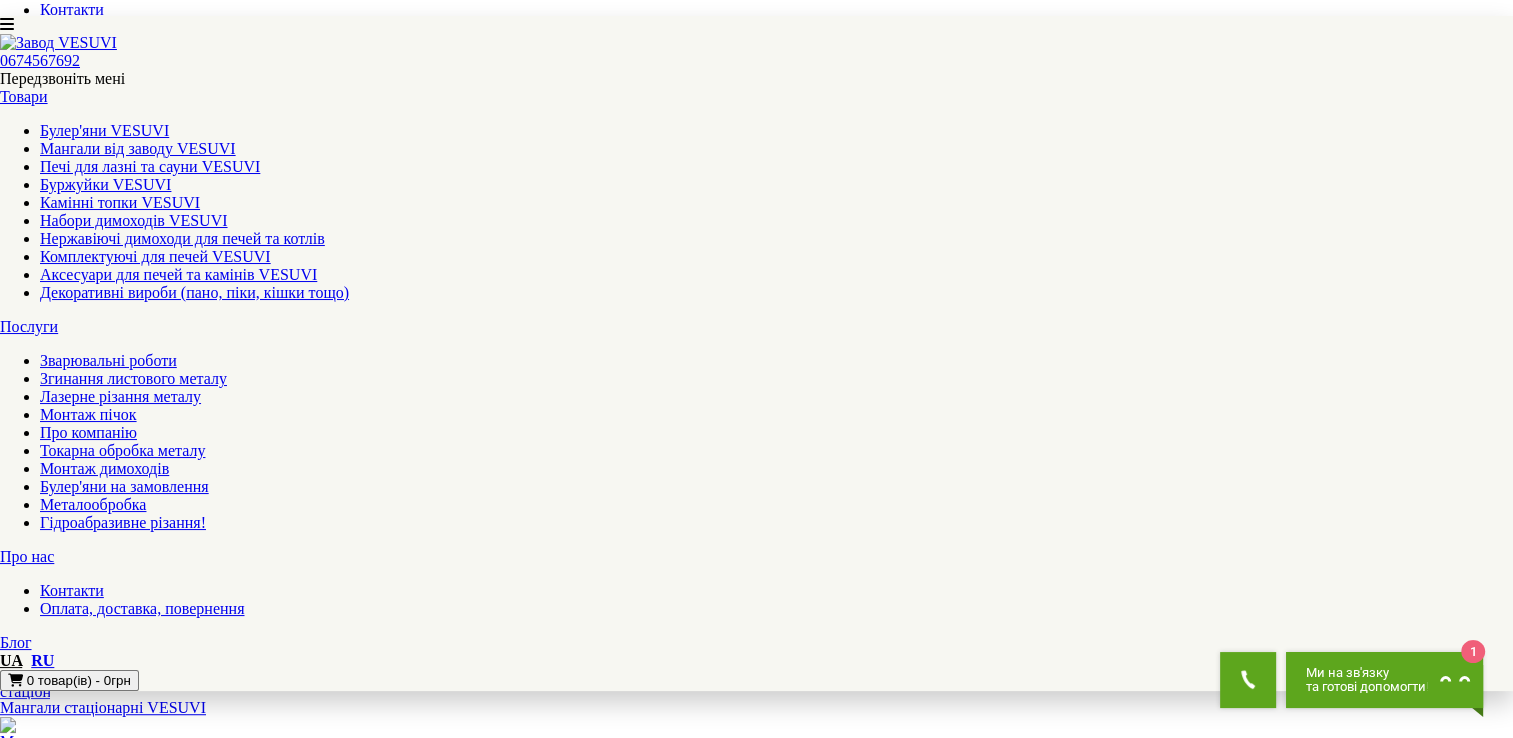 scroll, scrollTop: 1100, scrollLeft: 0, axis: vertical 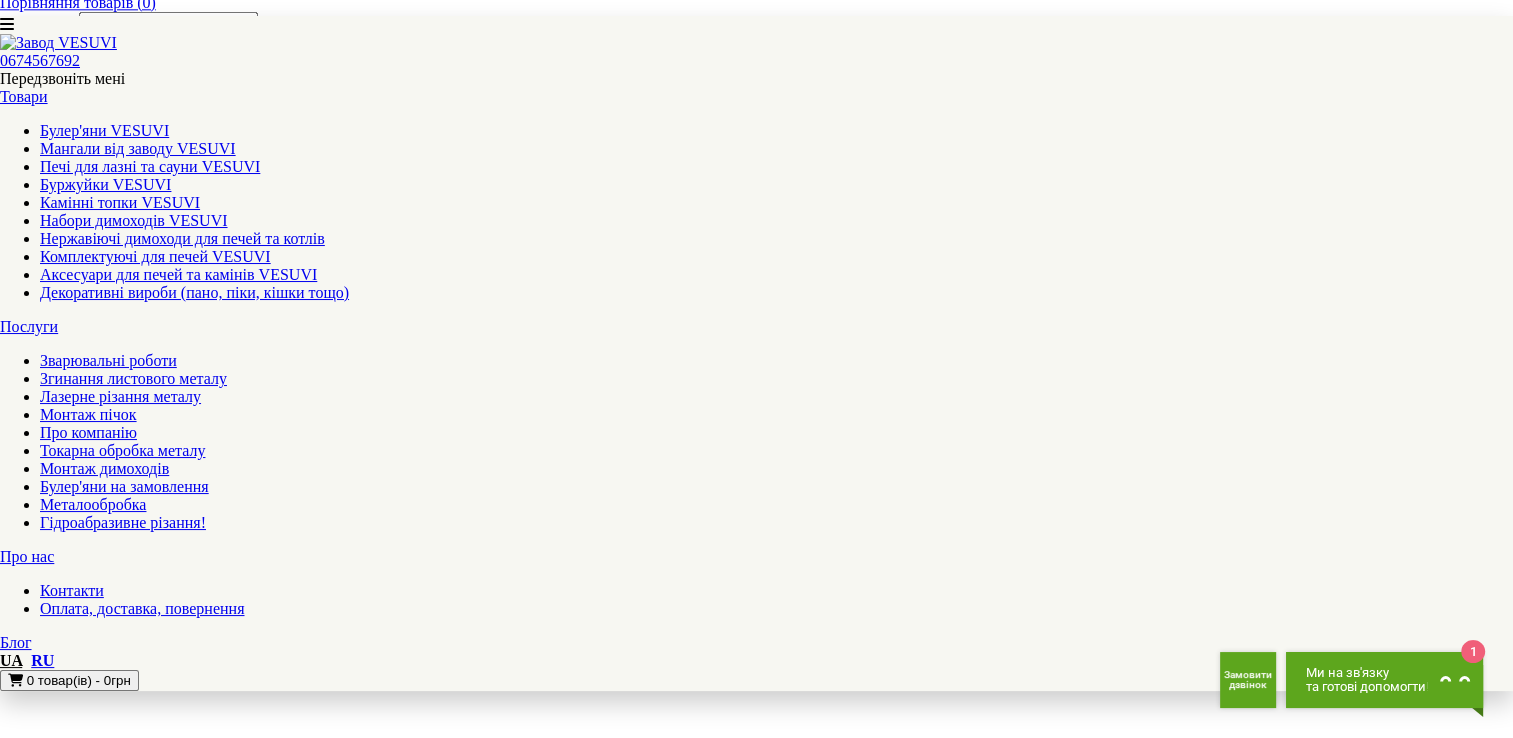 click on "2" at bounding box center [44, 6339] 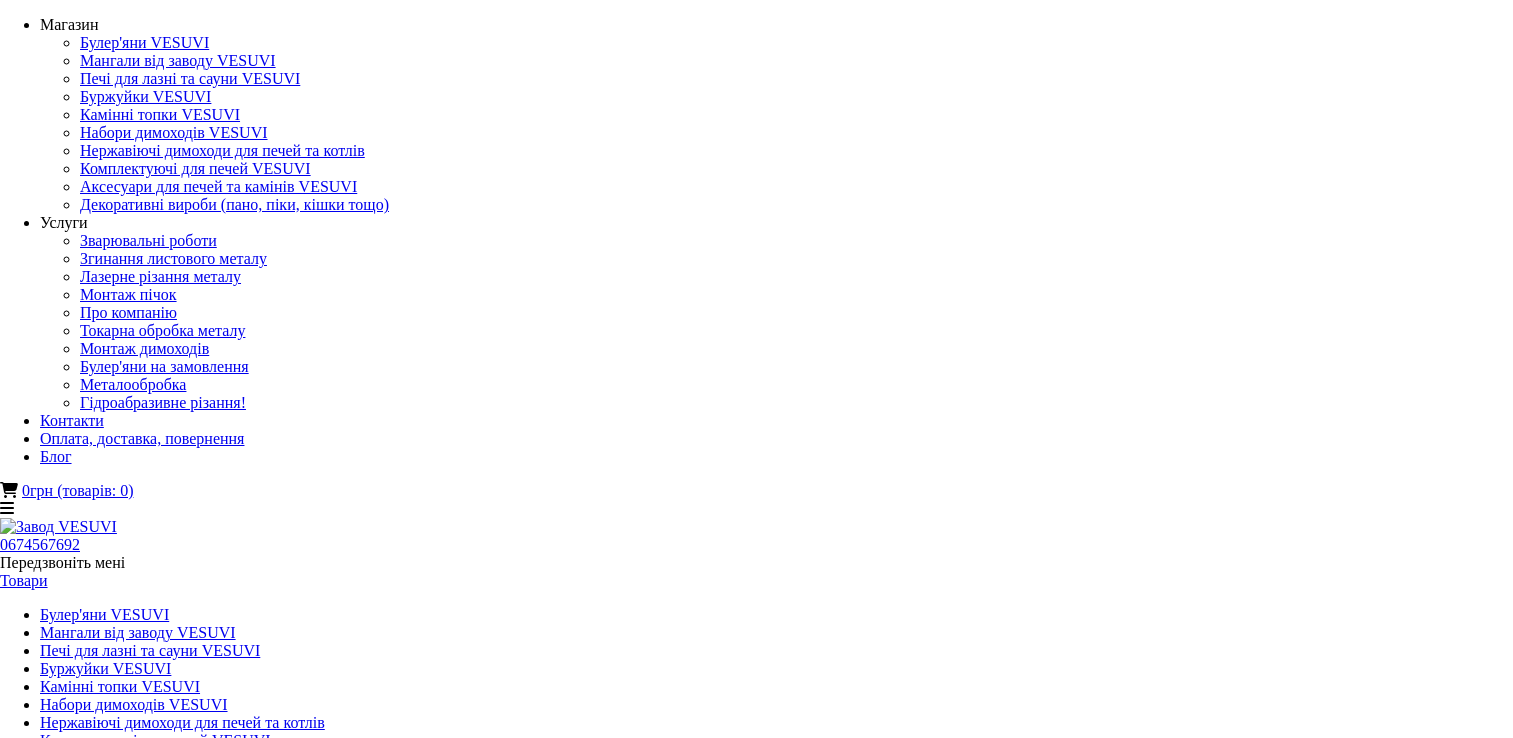 scroll, scrollTop: 0, scrollLeft: 0, axis: both 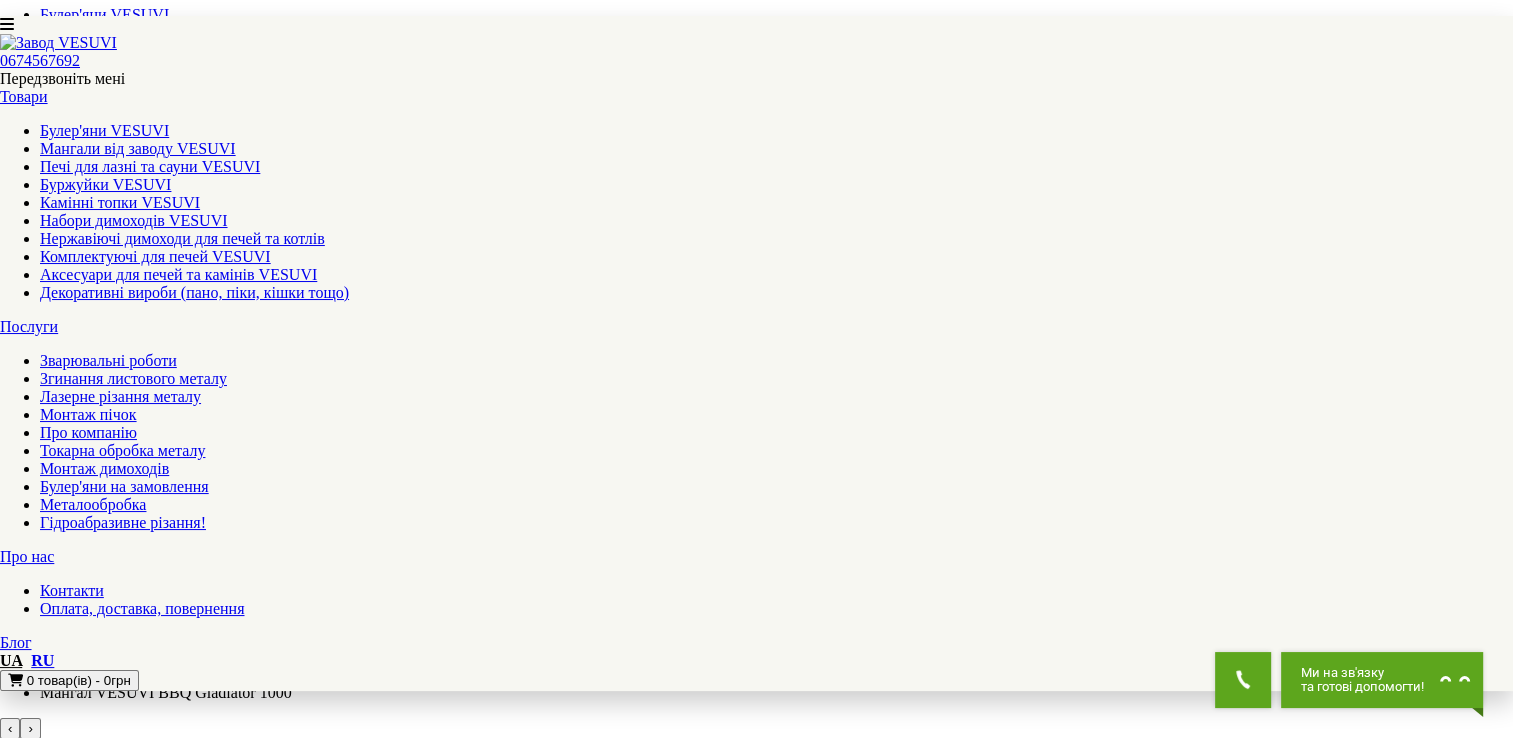 click on "▼ Відкрити повний опис ▼" at bounding box center (757, 2208) 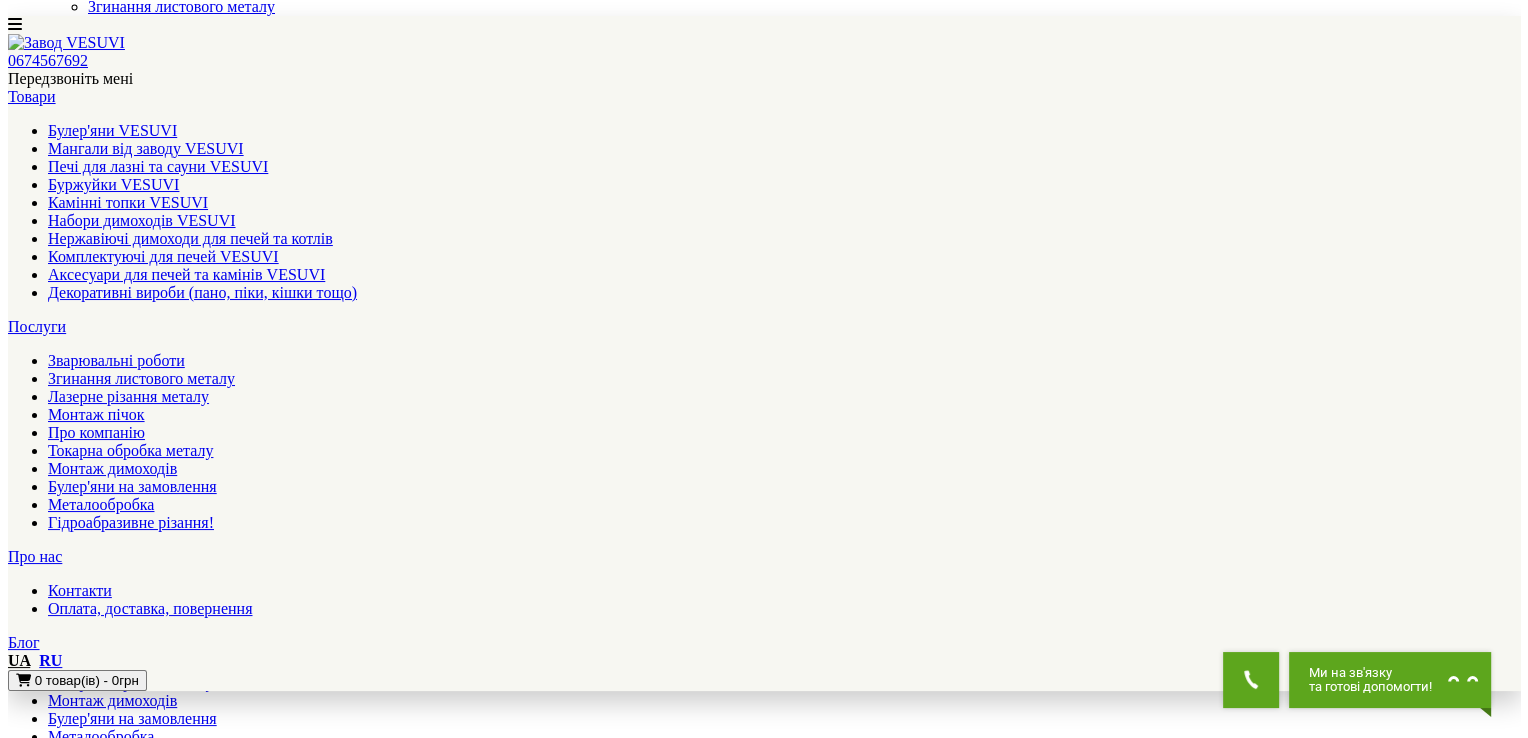 scroll, scrollTop: 100, scrollLeft: 0, axis: vertical 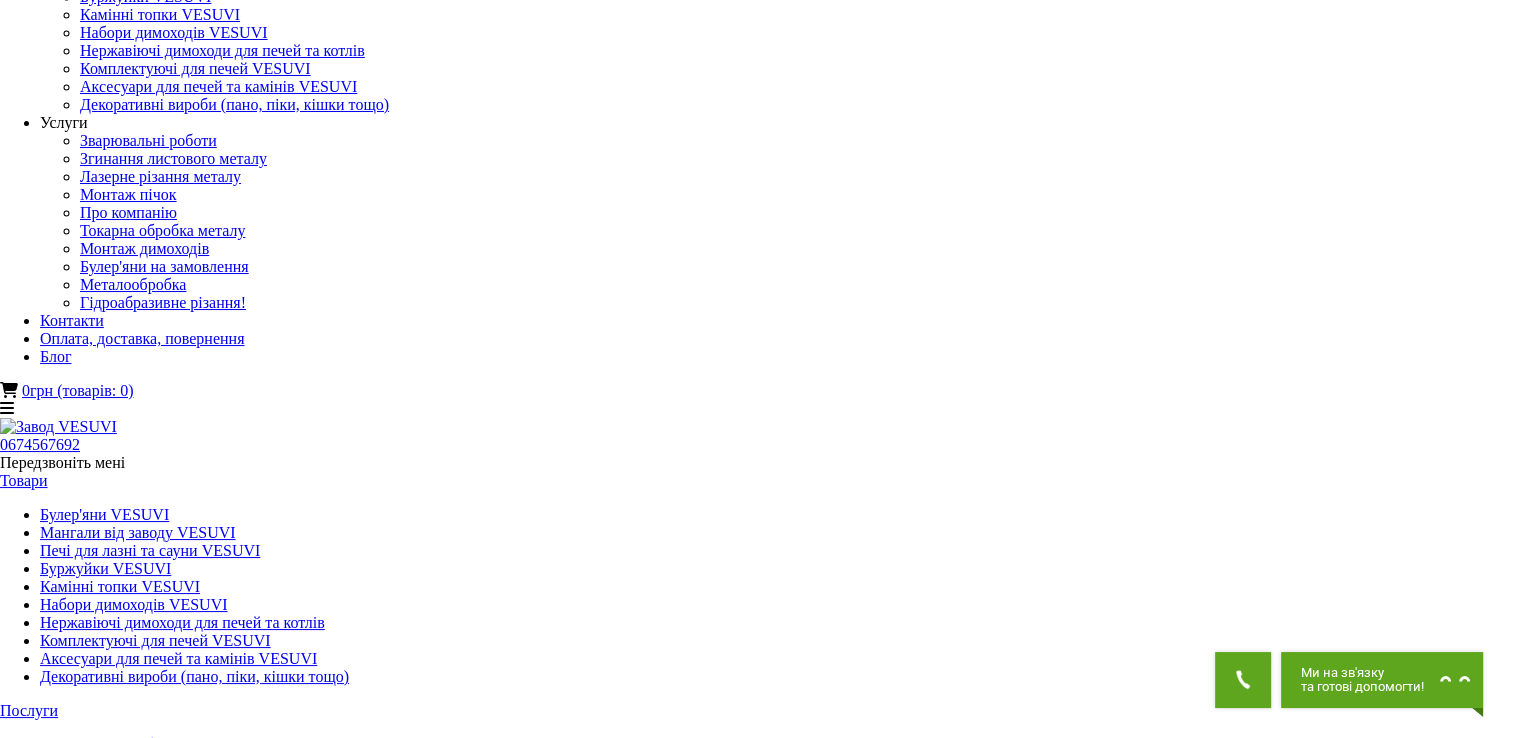 click at bounding box center (174, 1264) 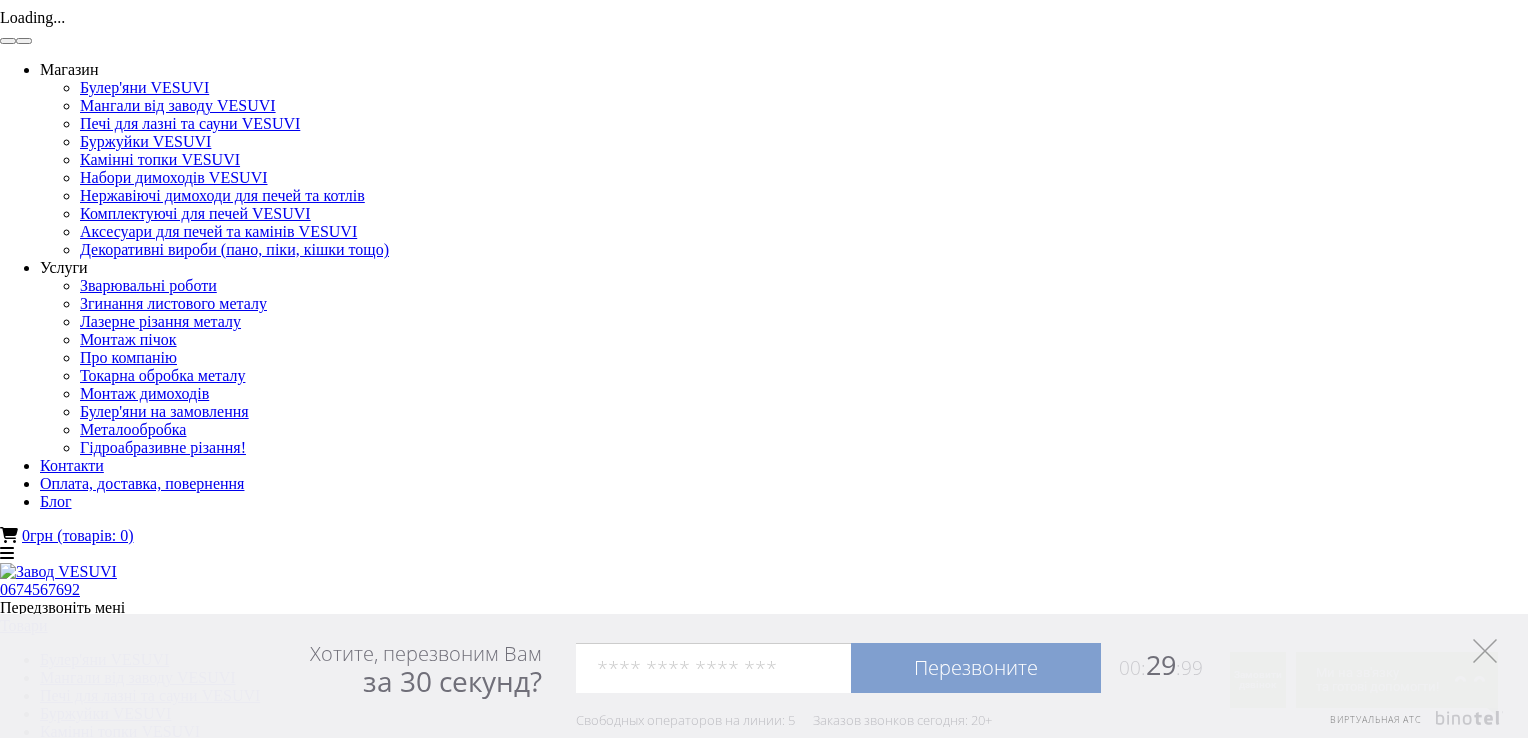 click 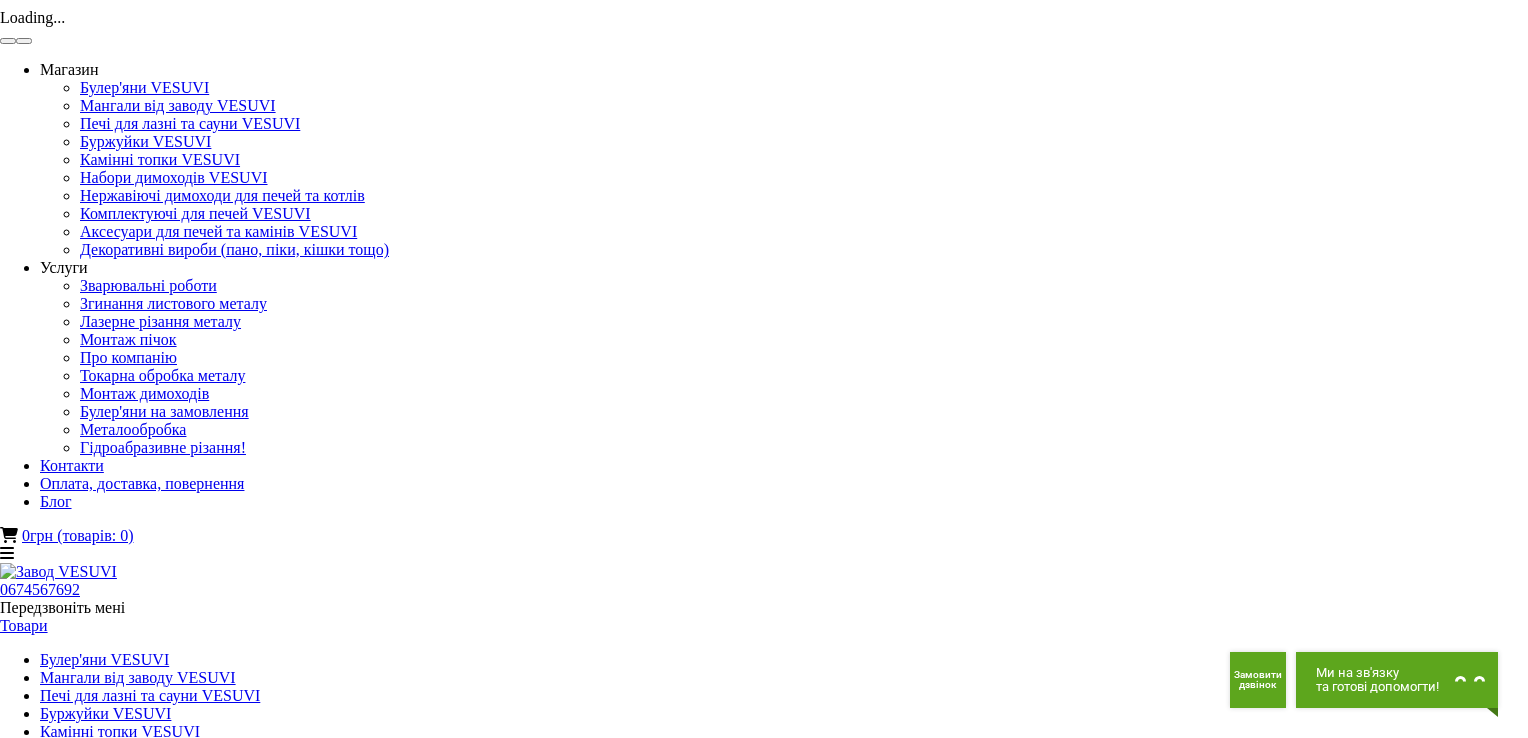 click at bounding box center (24, 41) 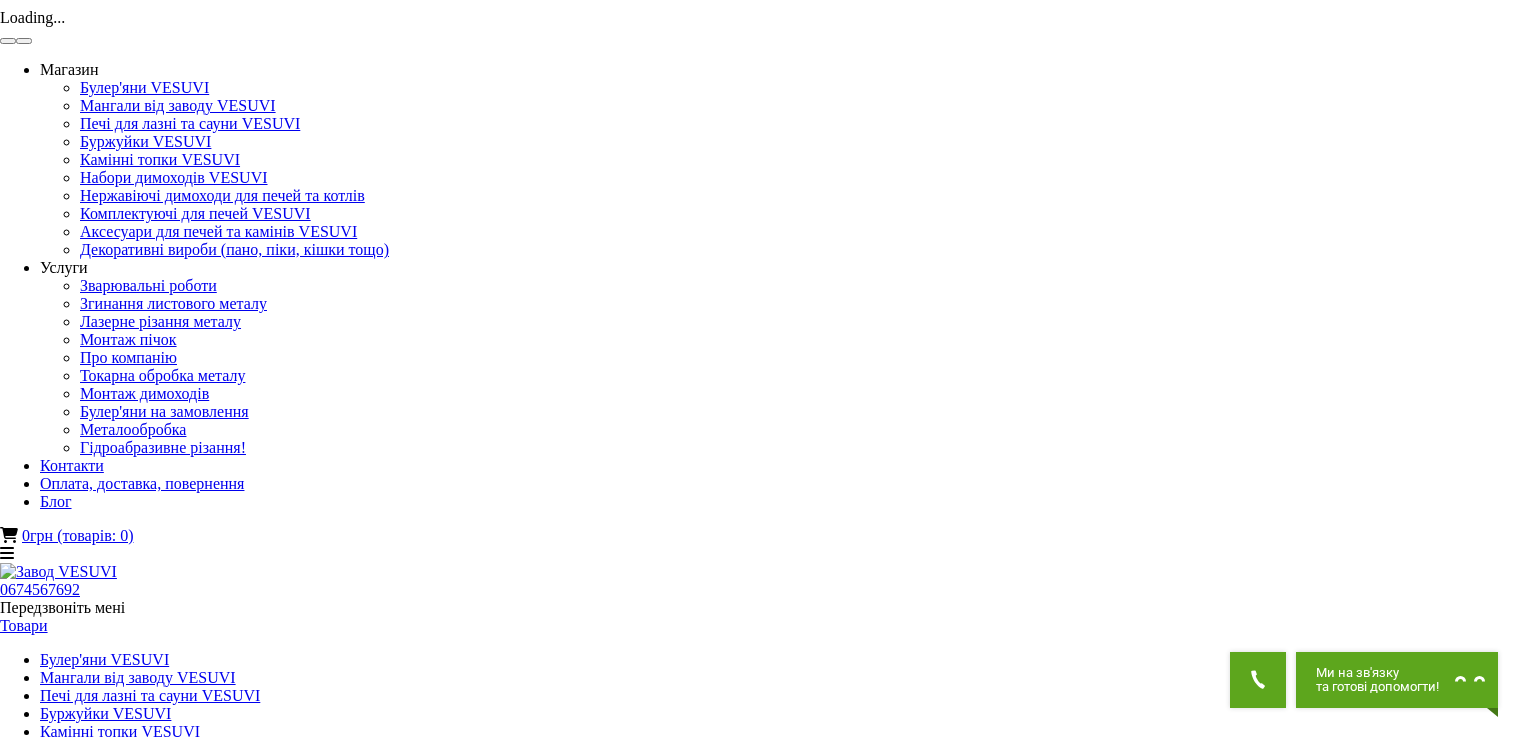 click at bounding box center (24, 41) 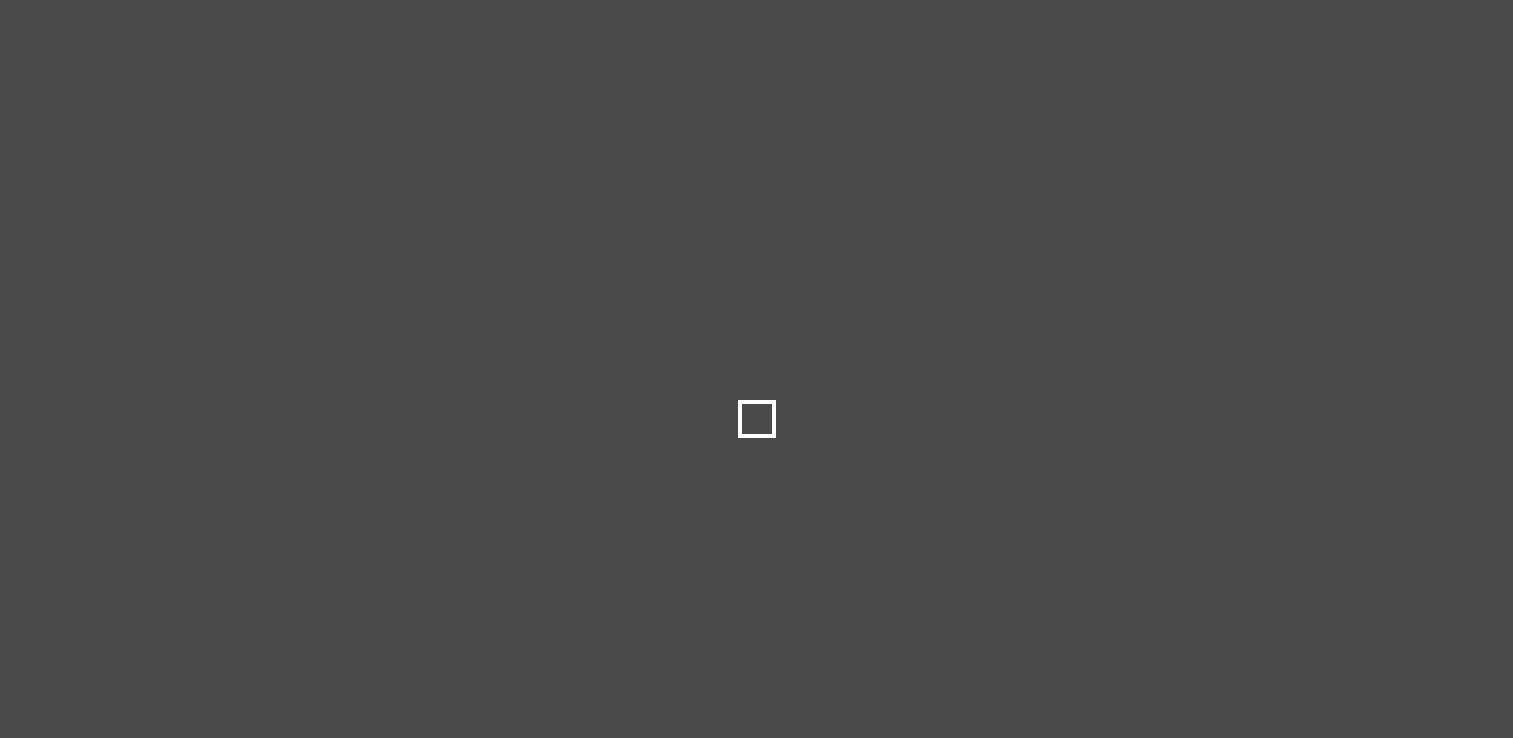 scroll, scrollTop: 0, scrollLeft: 0, axis: both 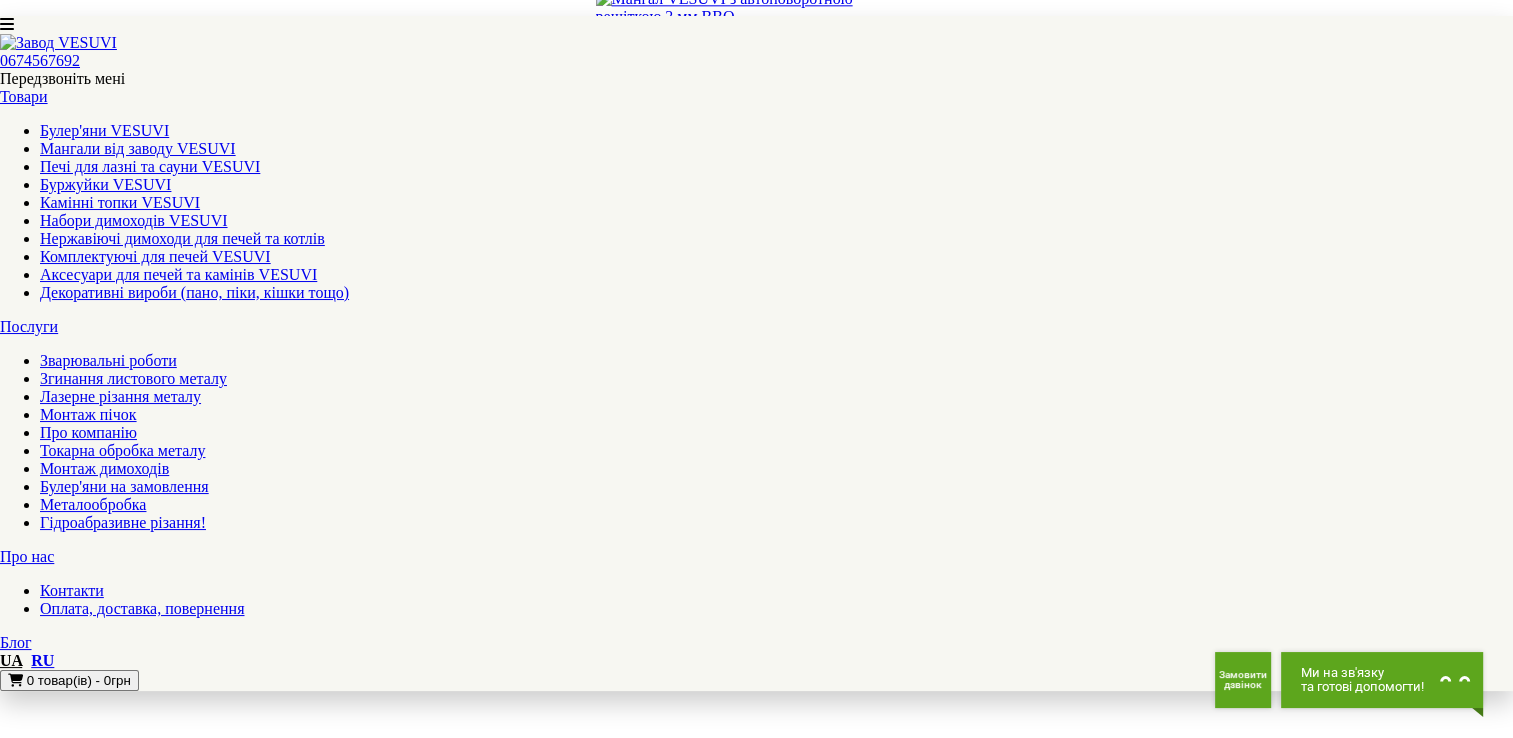 click on "3" at bounding box center (44, 6239) 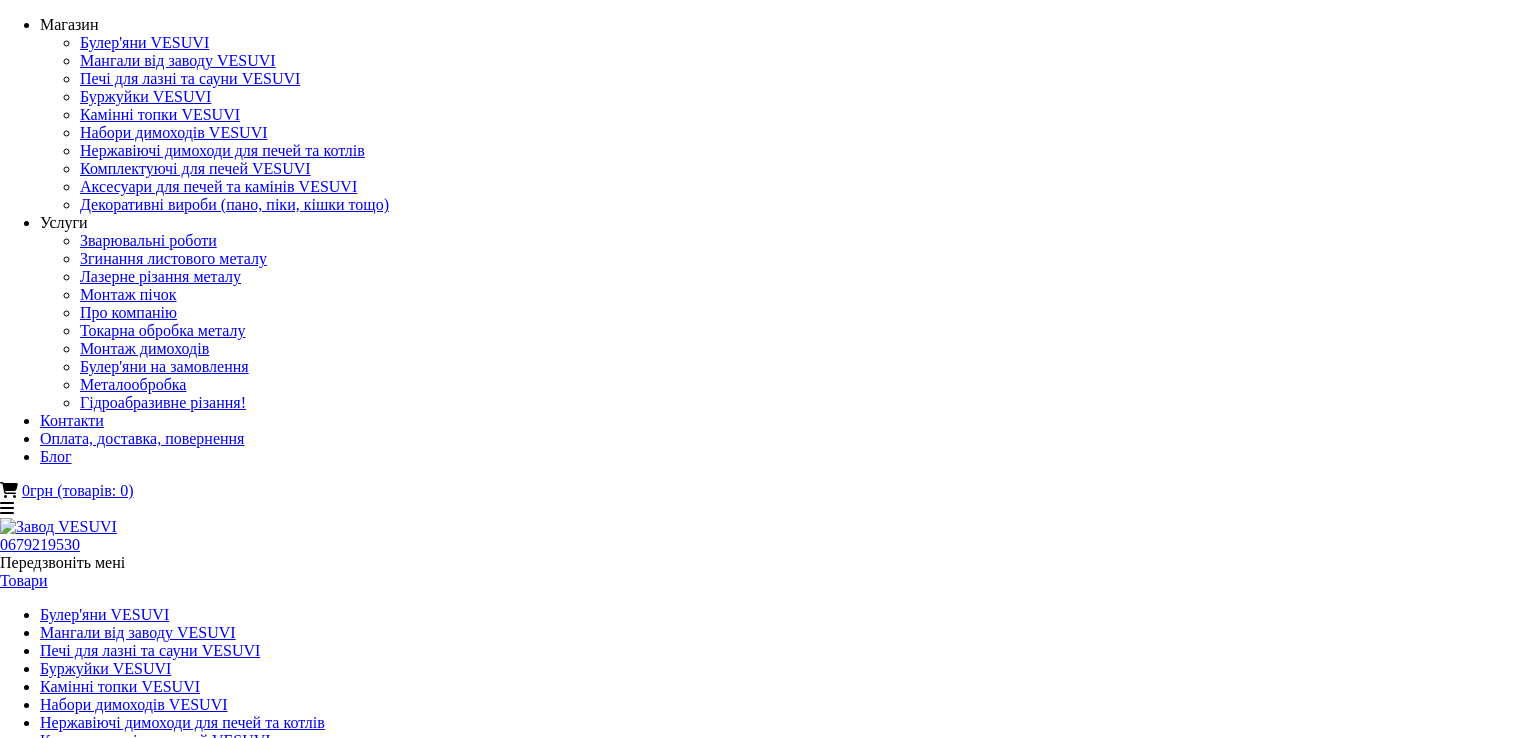 scroll, scrollTop: 0, scrollLeft: 0, axis: both 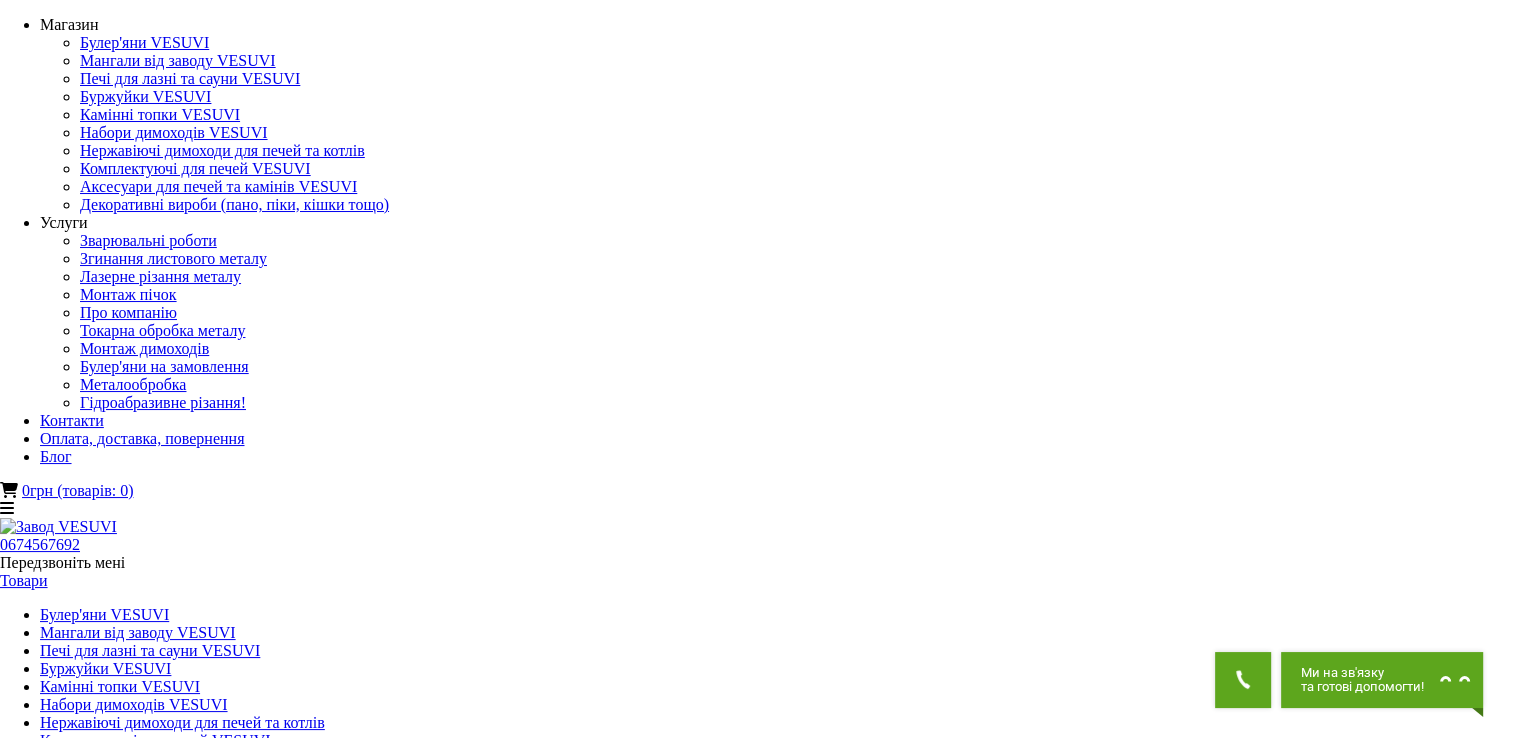 click at bounding box center (162, 1364) 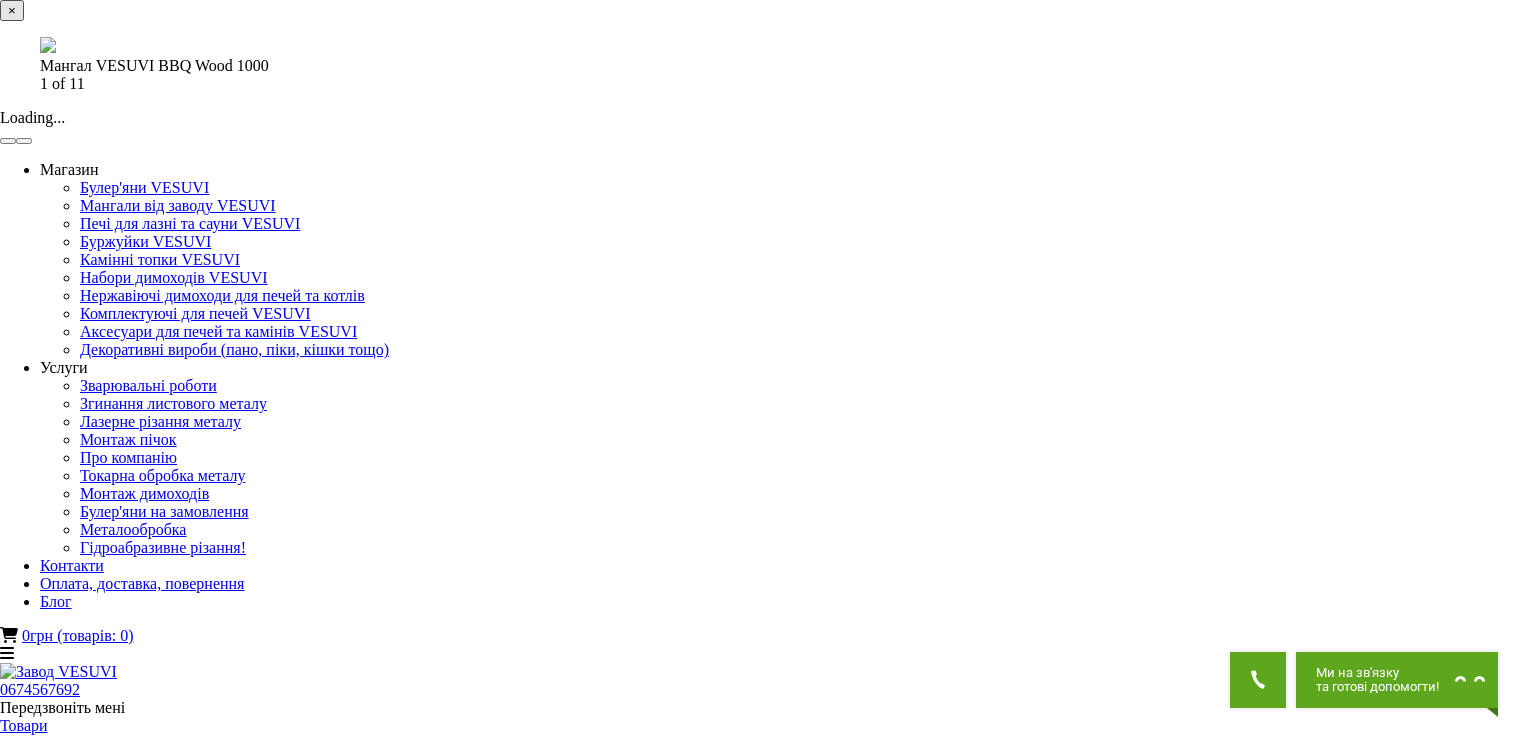 click at bounding box center [24, 141] 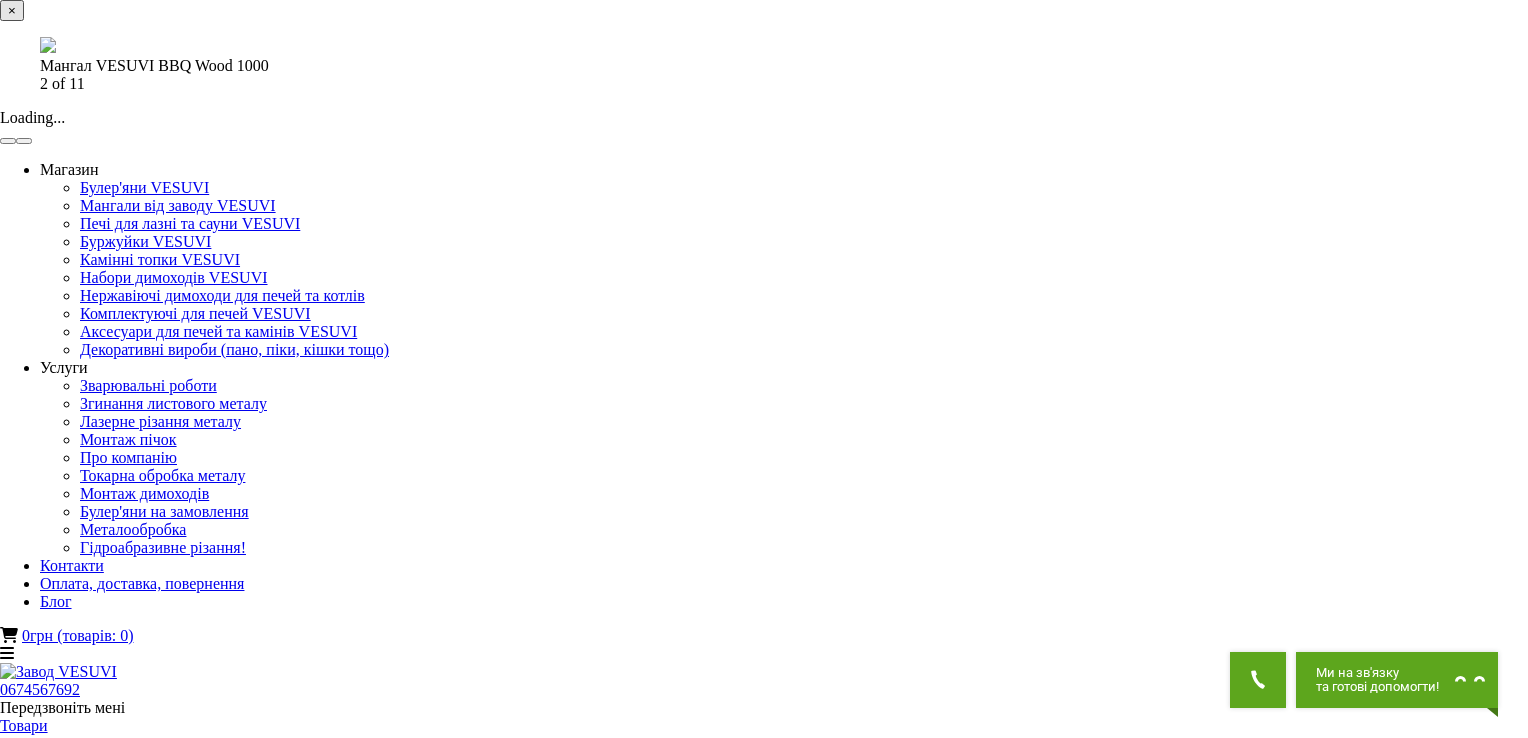 click at bounding box center (24, 141) 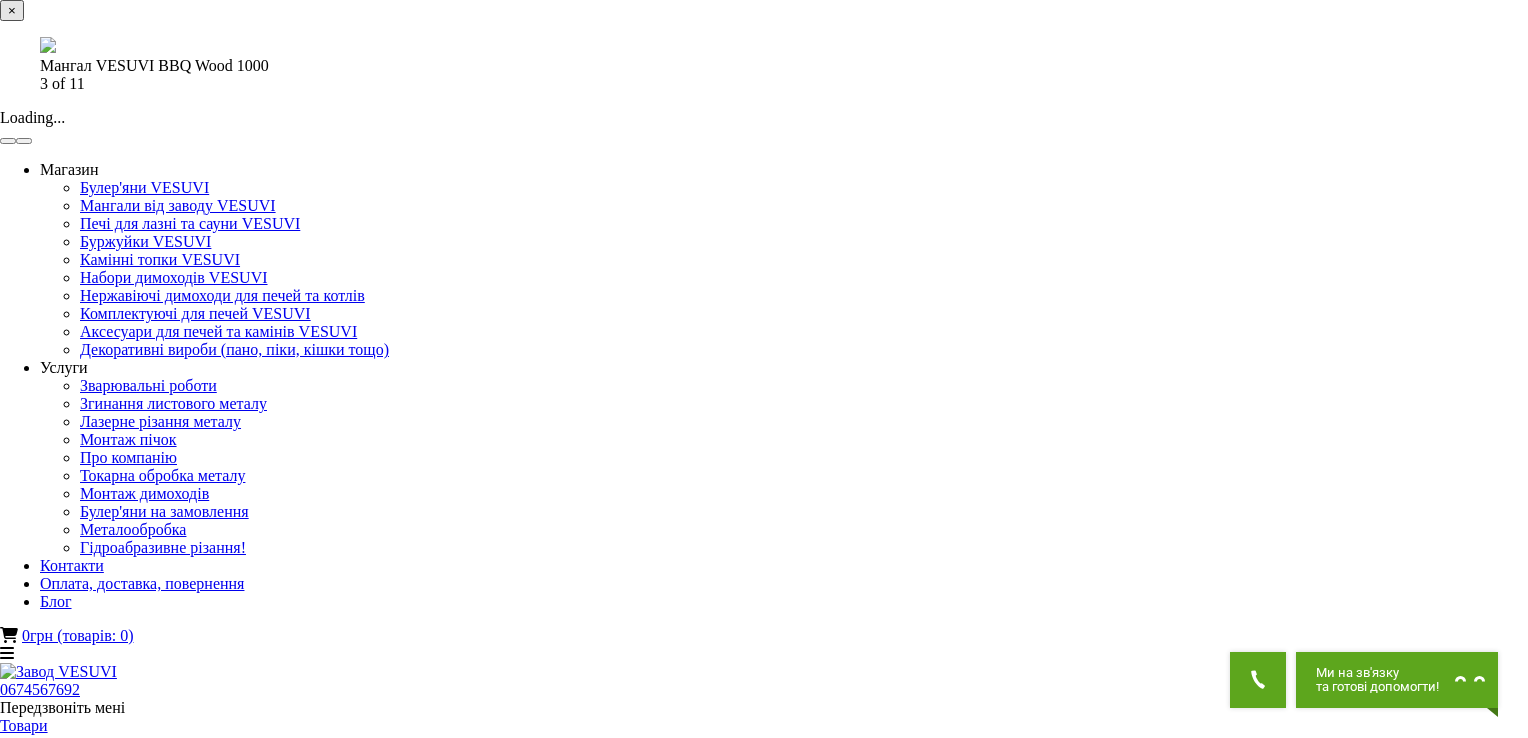 click at bounding box center (24, 141) 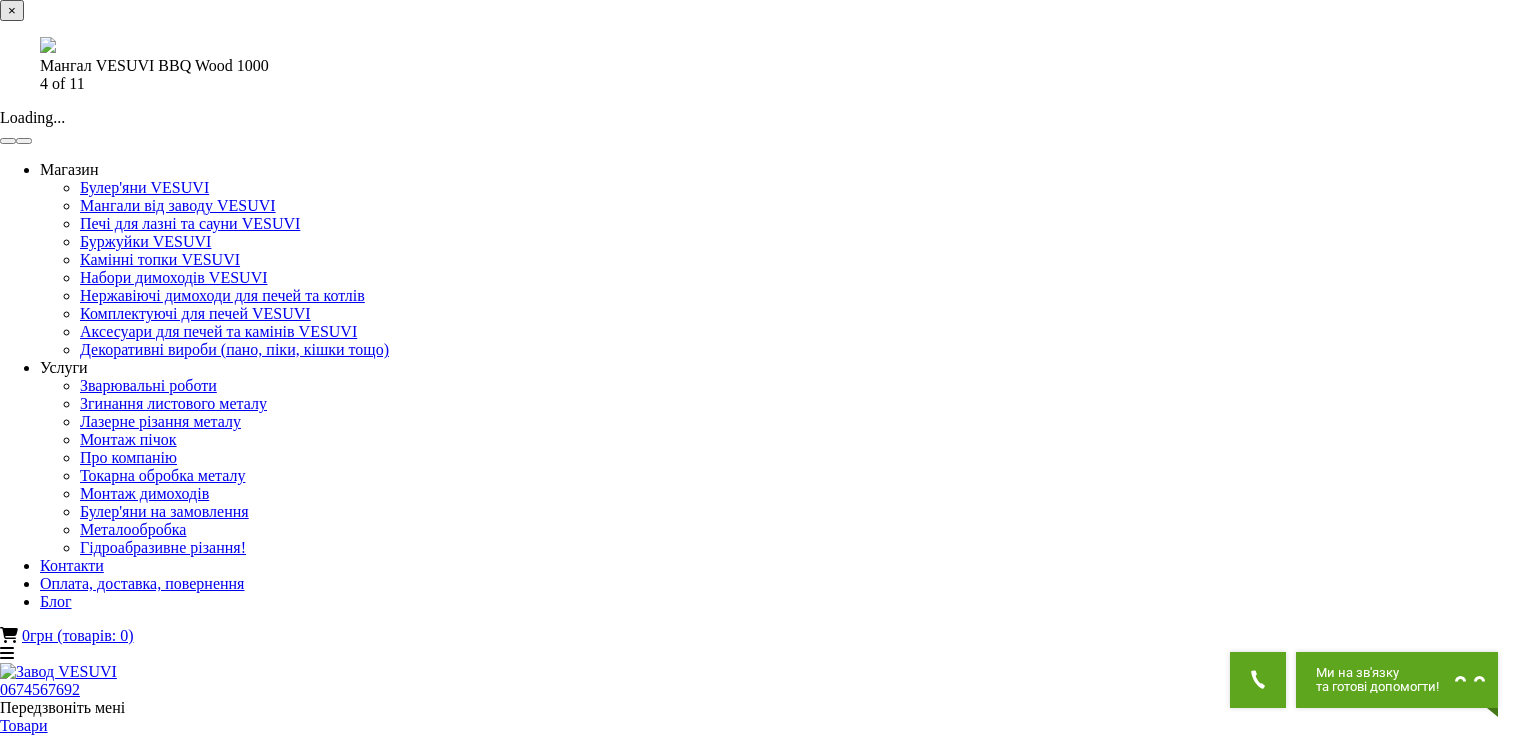click at bounding box center (24, 141) 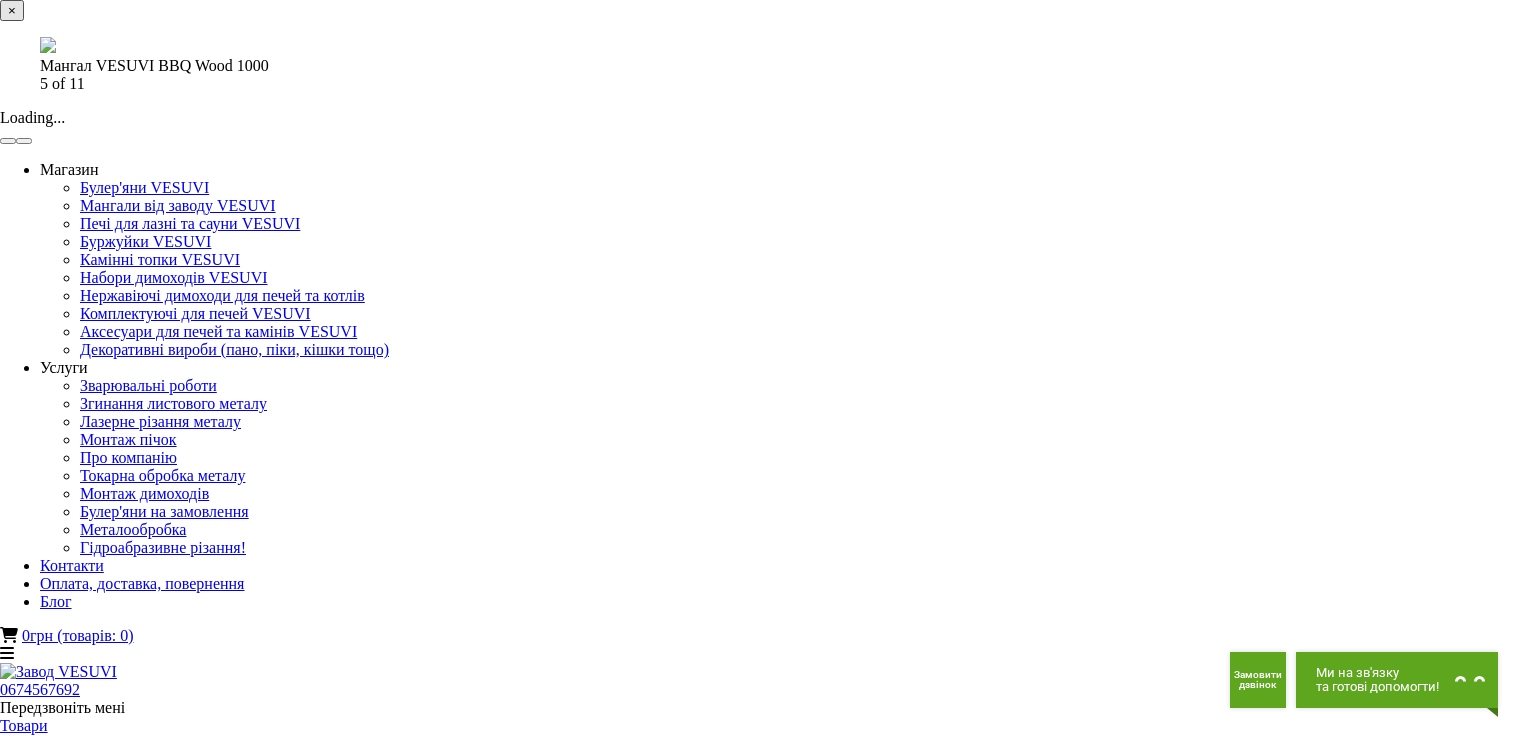 click on "×" at bounding box center [12, 10] 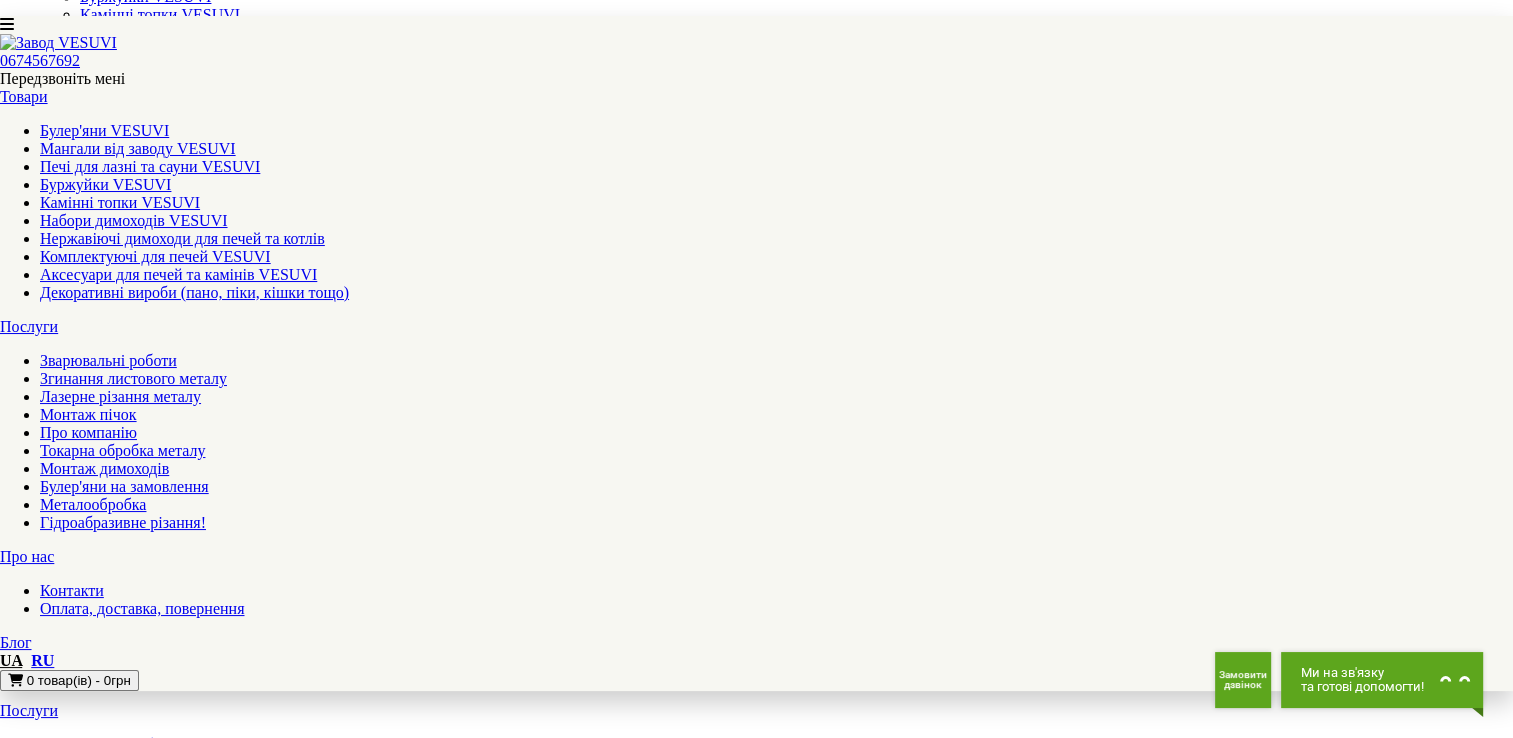 scroll, scrollTop: 100, scrollLeft: 0, axis: vertical 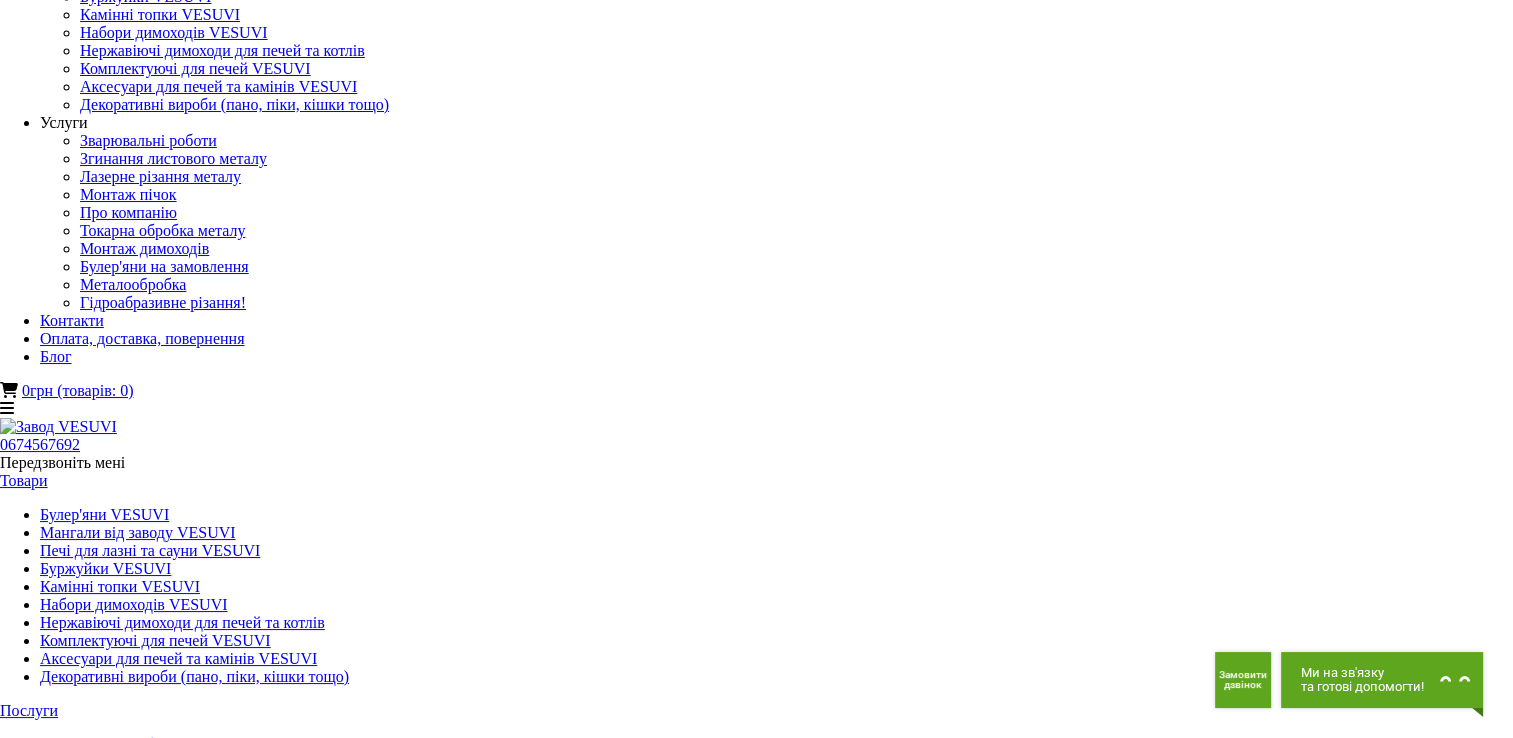 click at bounding box center (55, 1550) 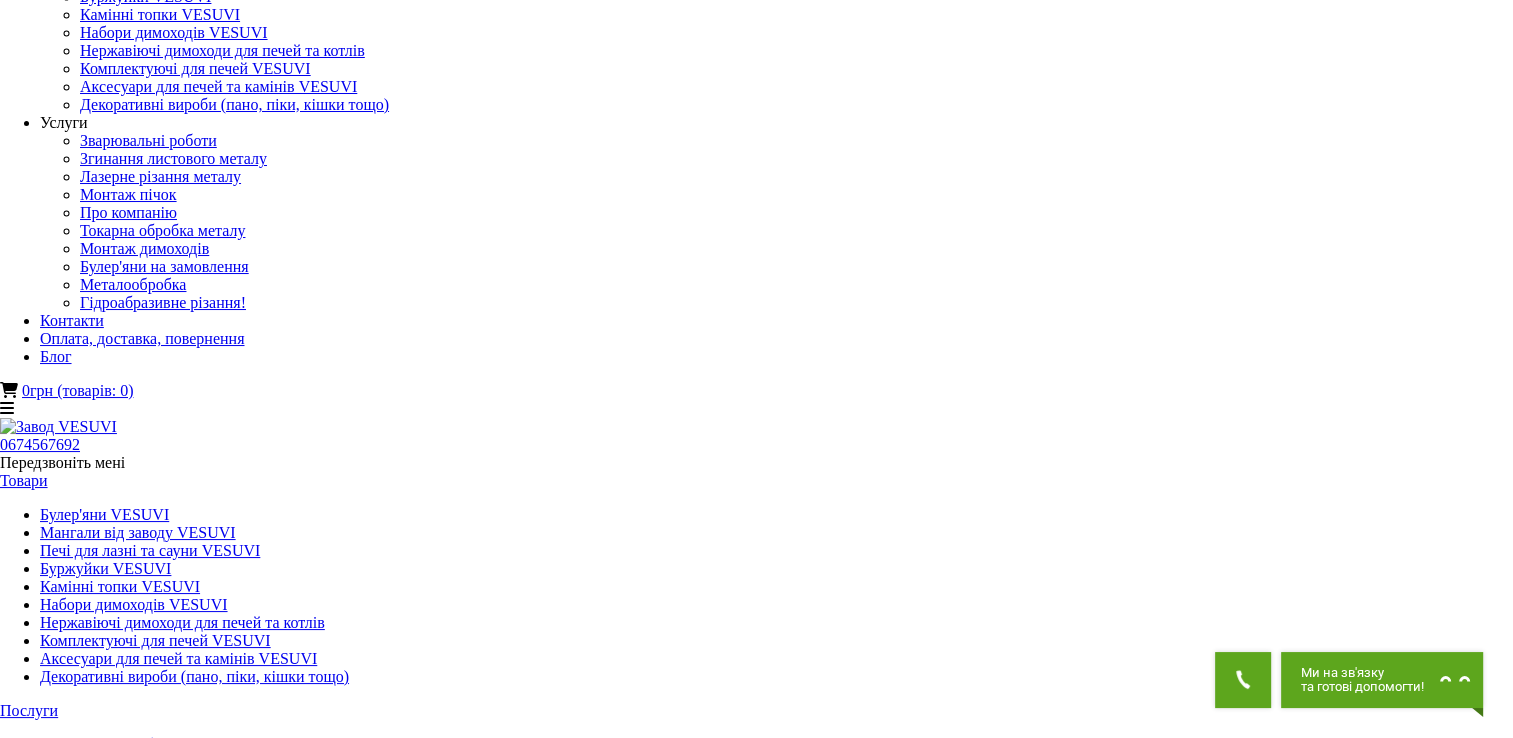 click at bounding box center [-1108, 2036] 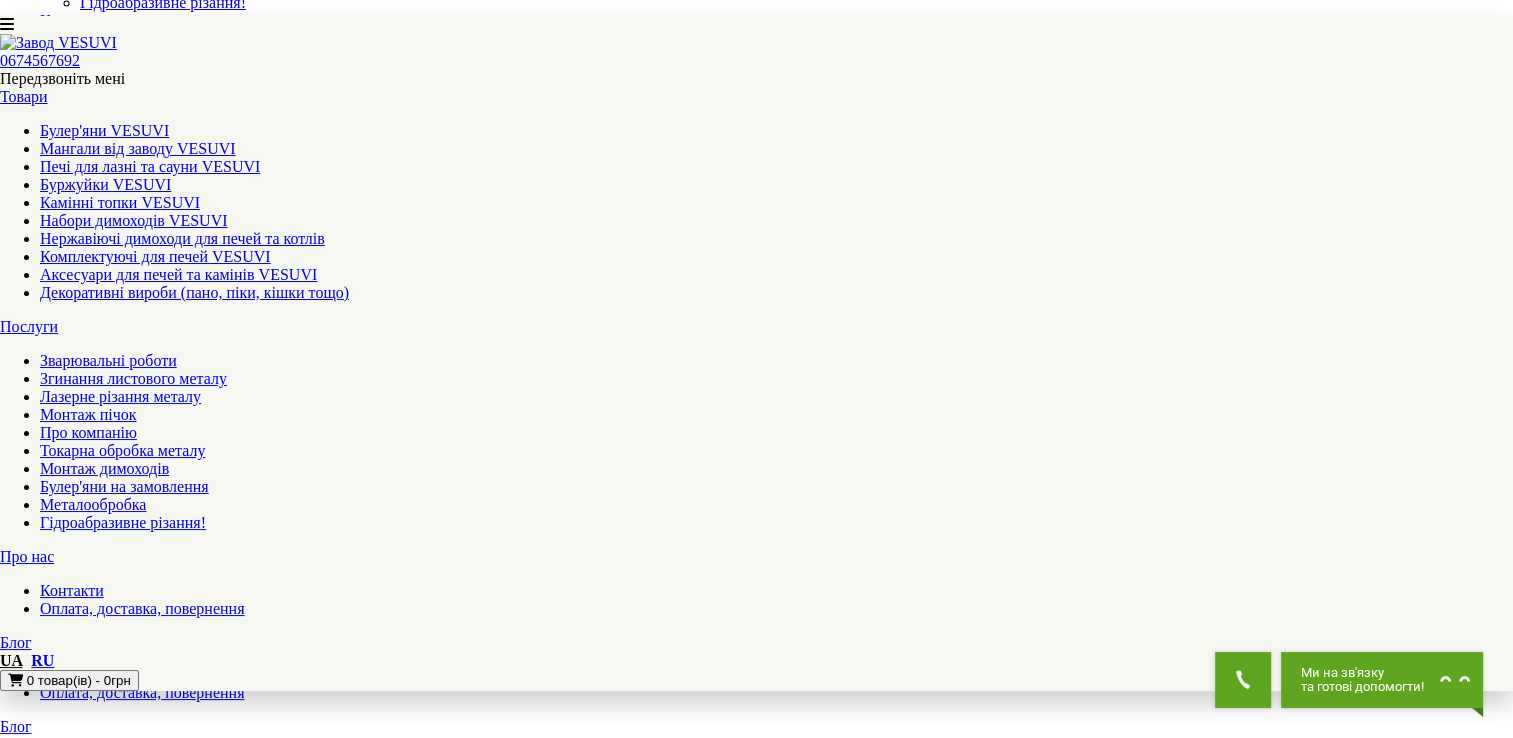 scroll, scrollTop: 0, scrollLeft: 0, axis: both 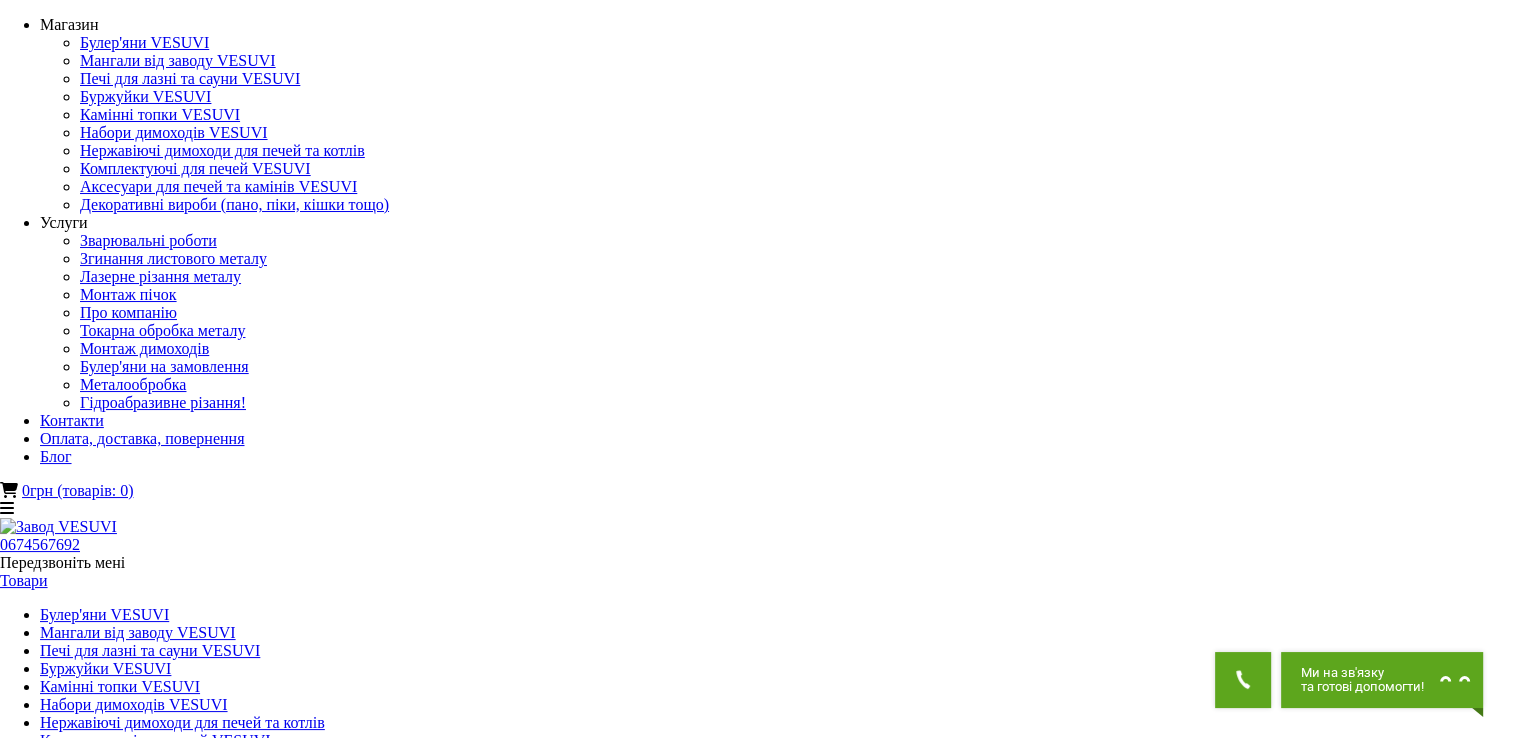 click at bounding box center (12, 2173) 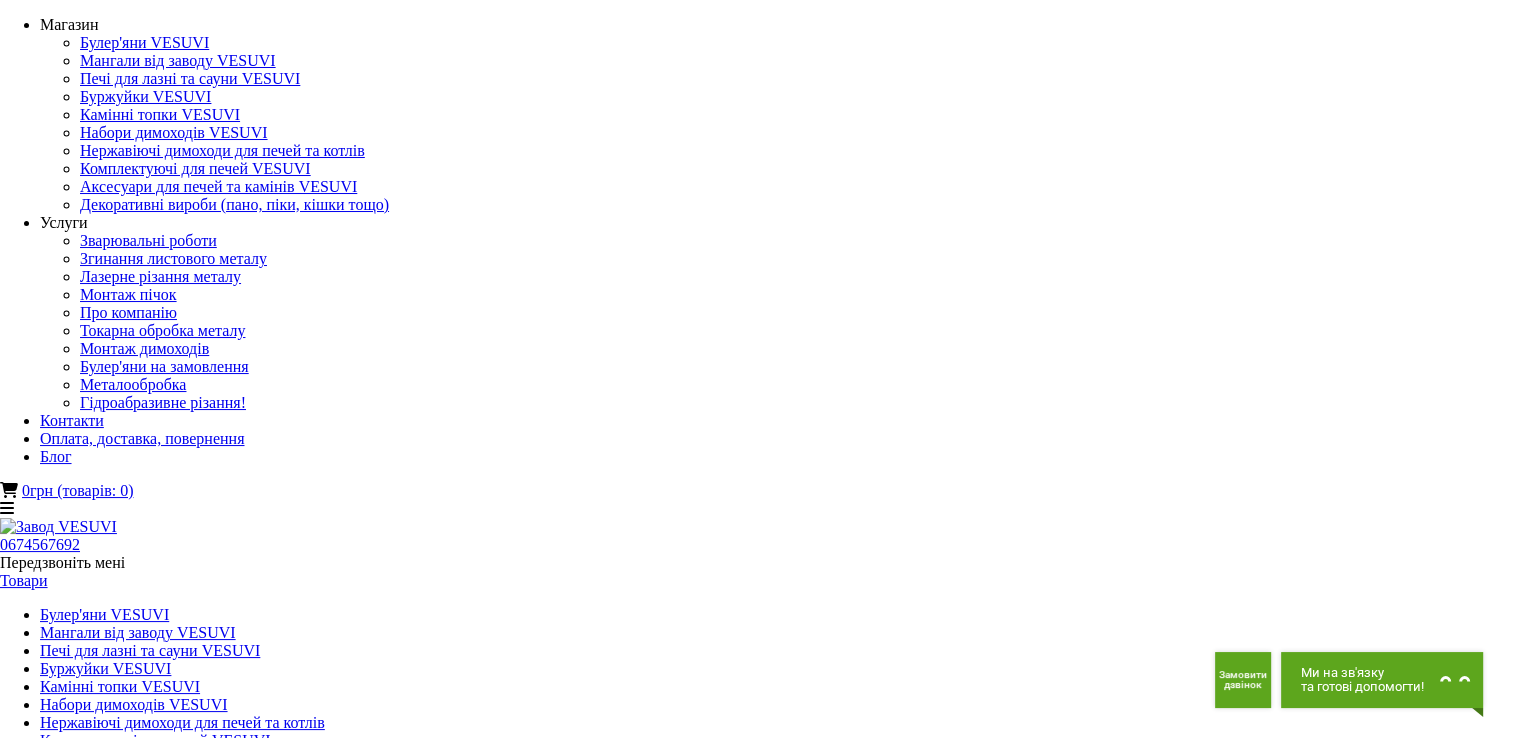 click at bounding box center [-642, 2028] 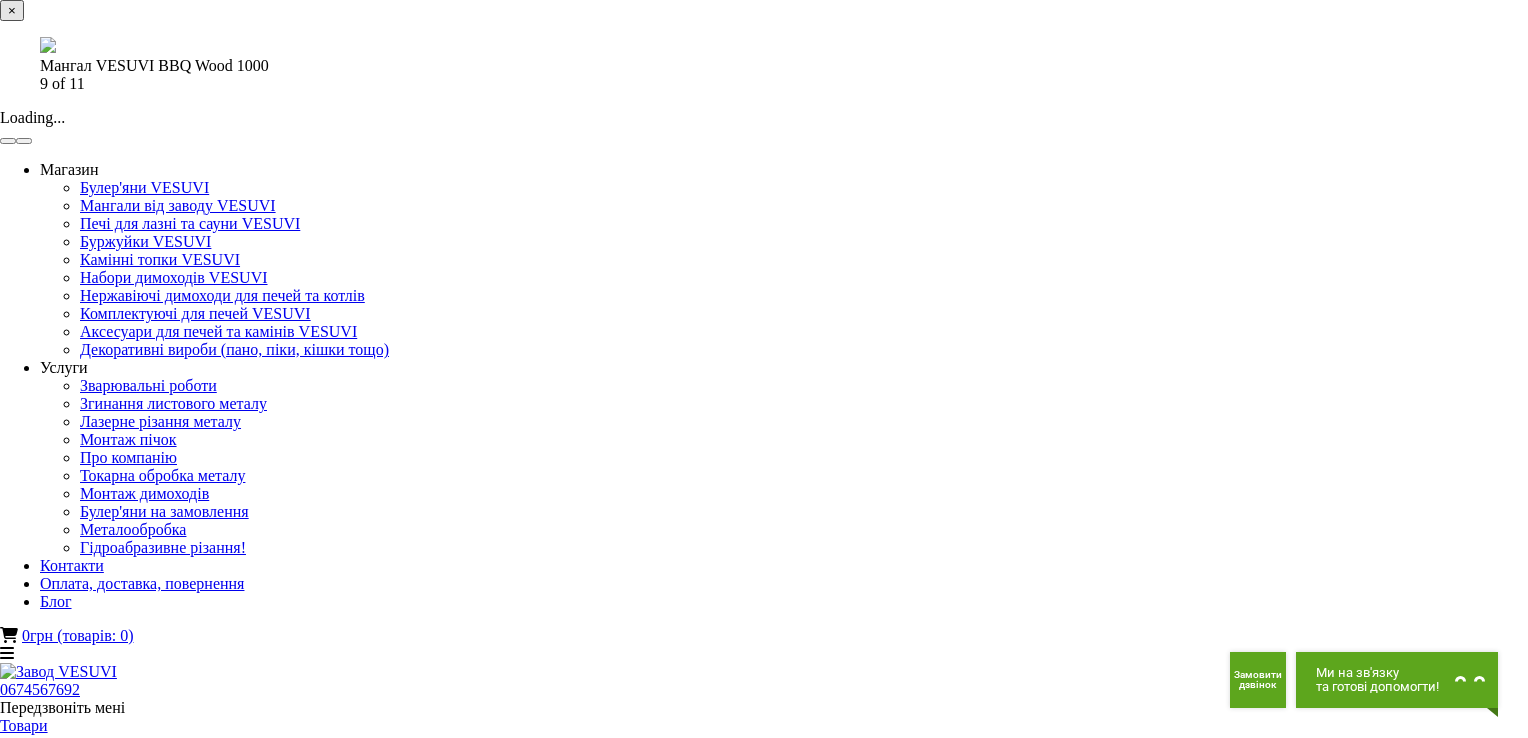 click at bounding box center (8, 141) 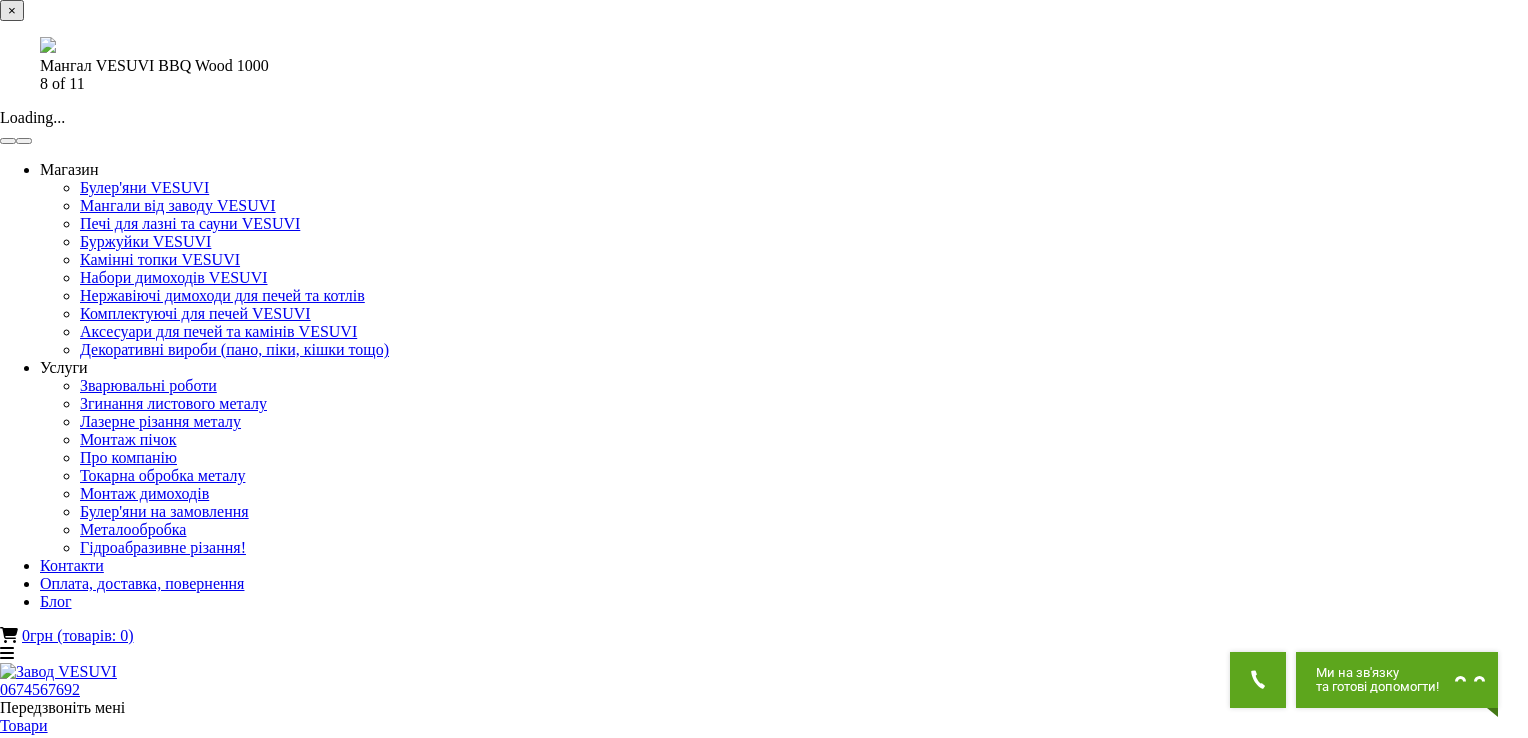 click at bounding box center (8, 141) 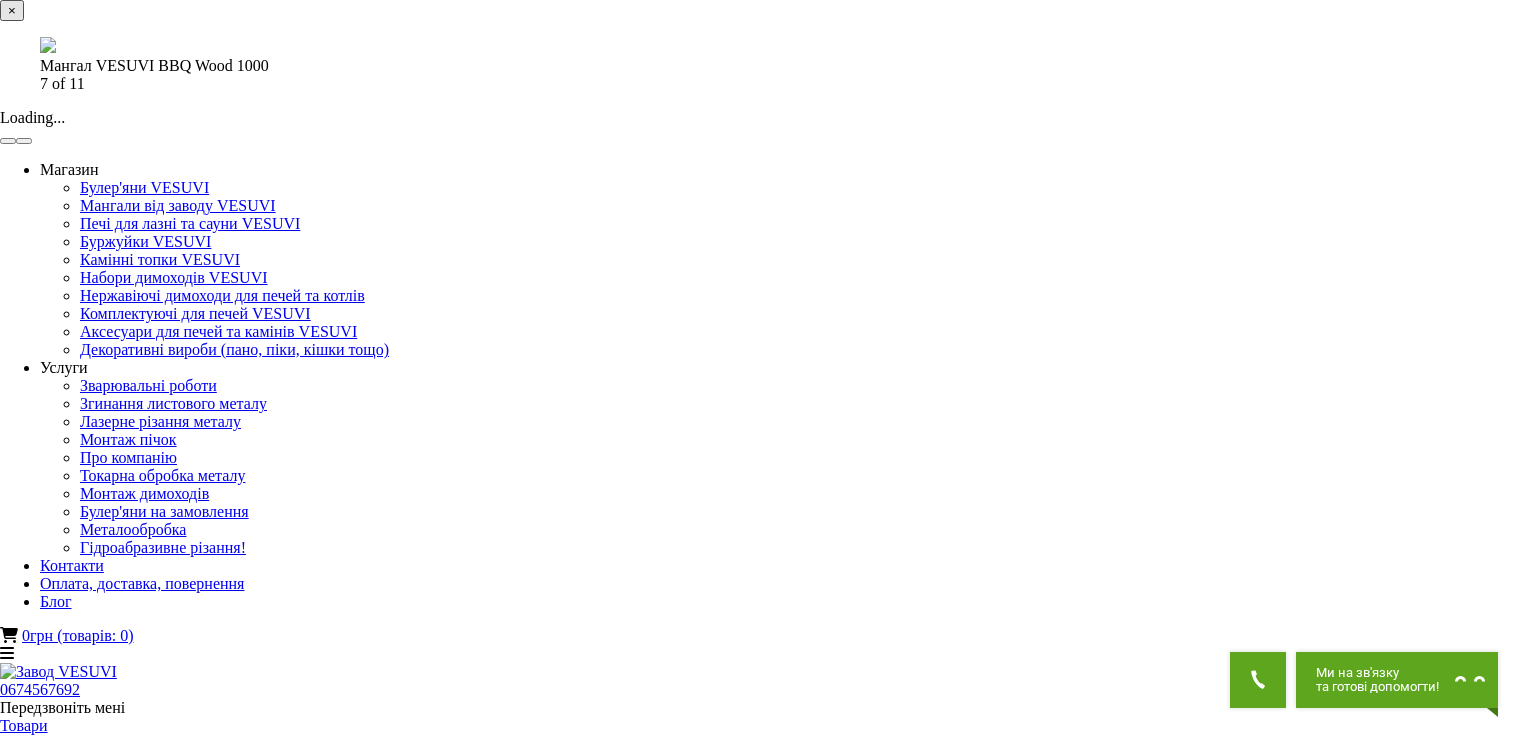 click at bounding box center [8, 141] 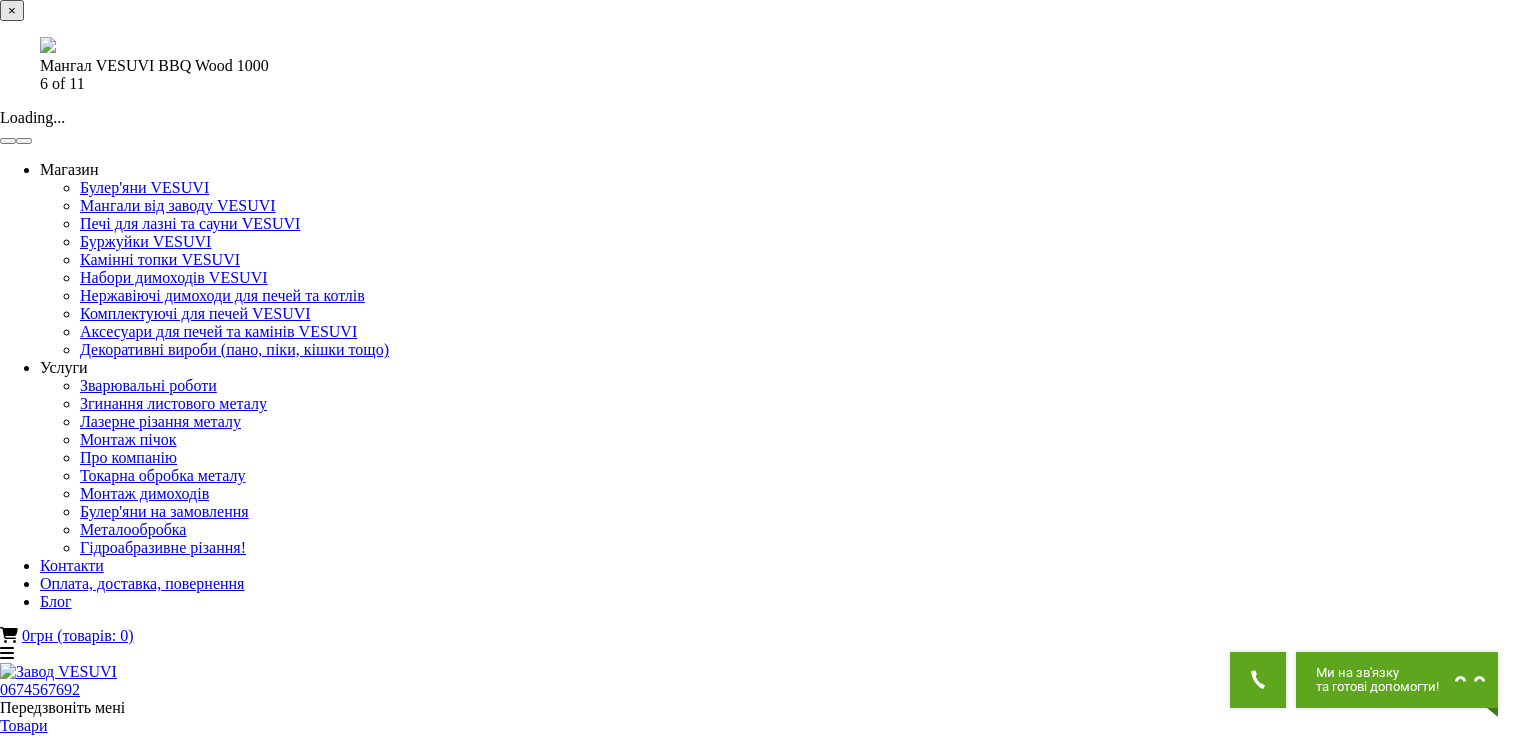 click at bounding box center (8, 141) 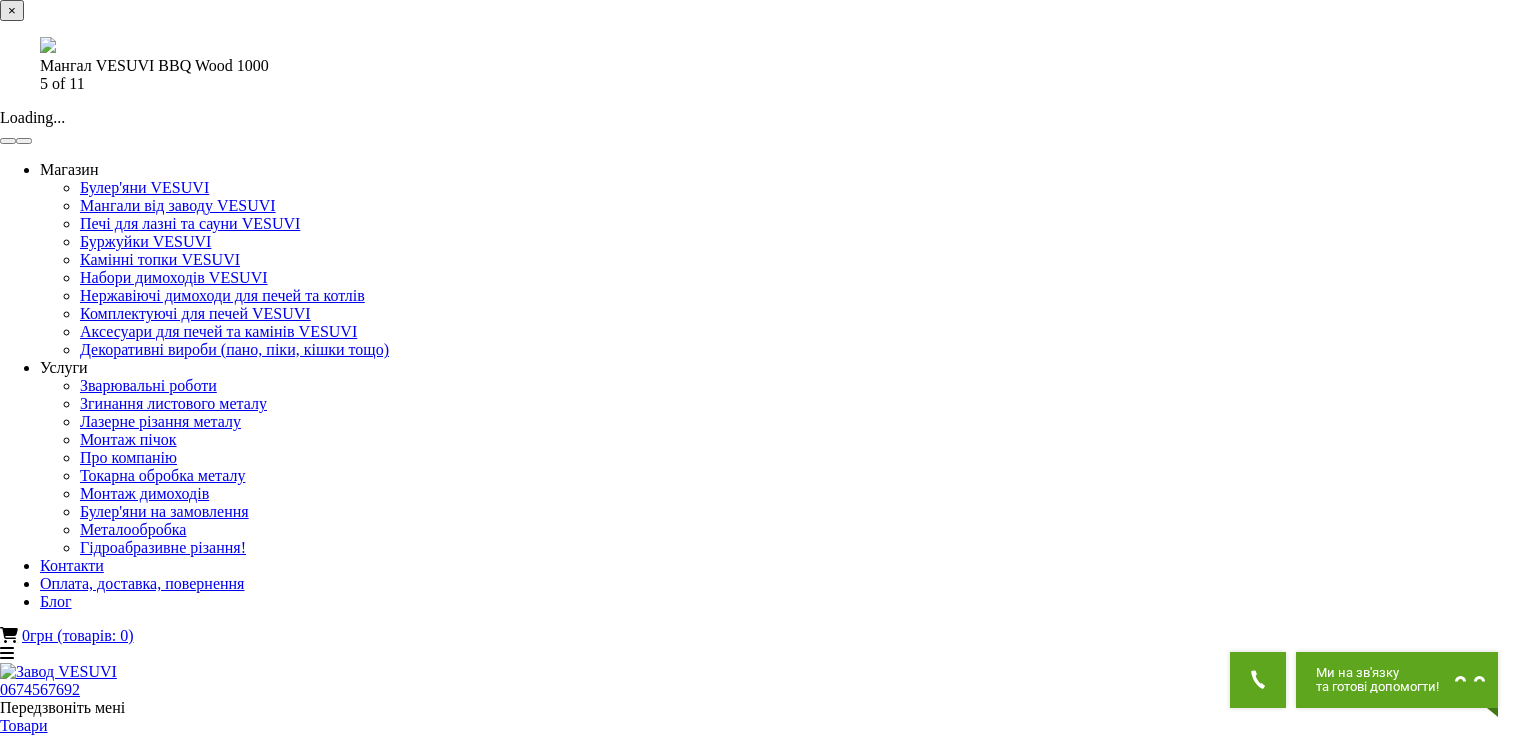 click at bounding box center [8, 141] 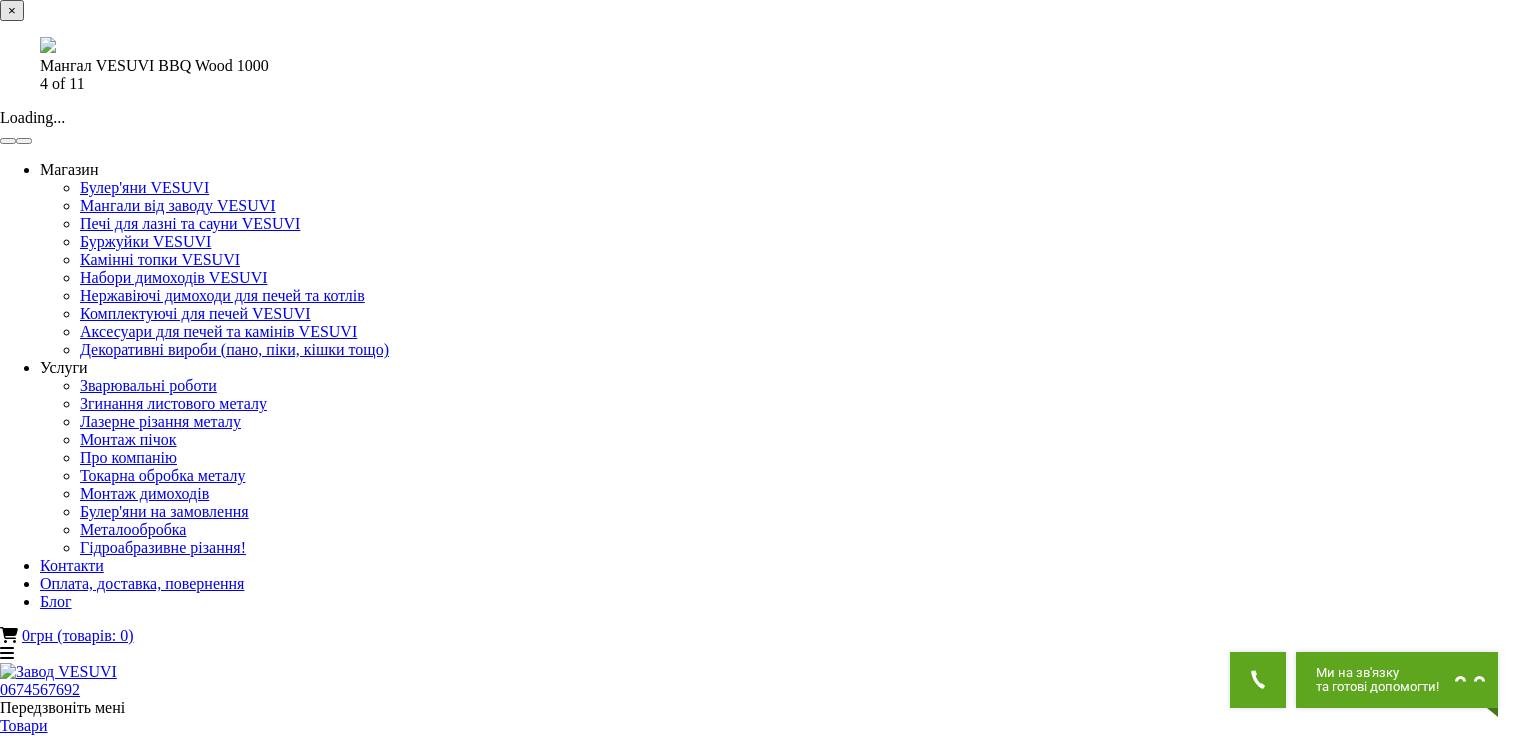 click at bounding box center (8, 141) 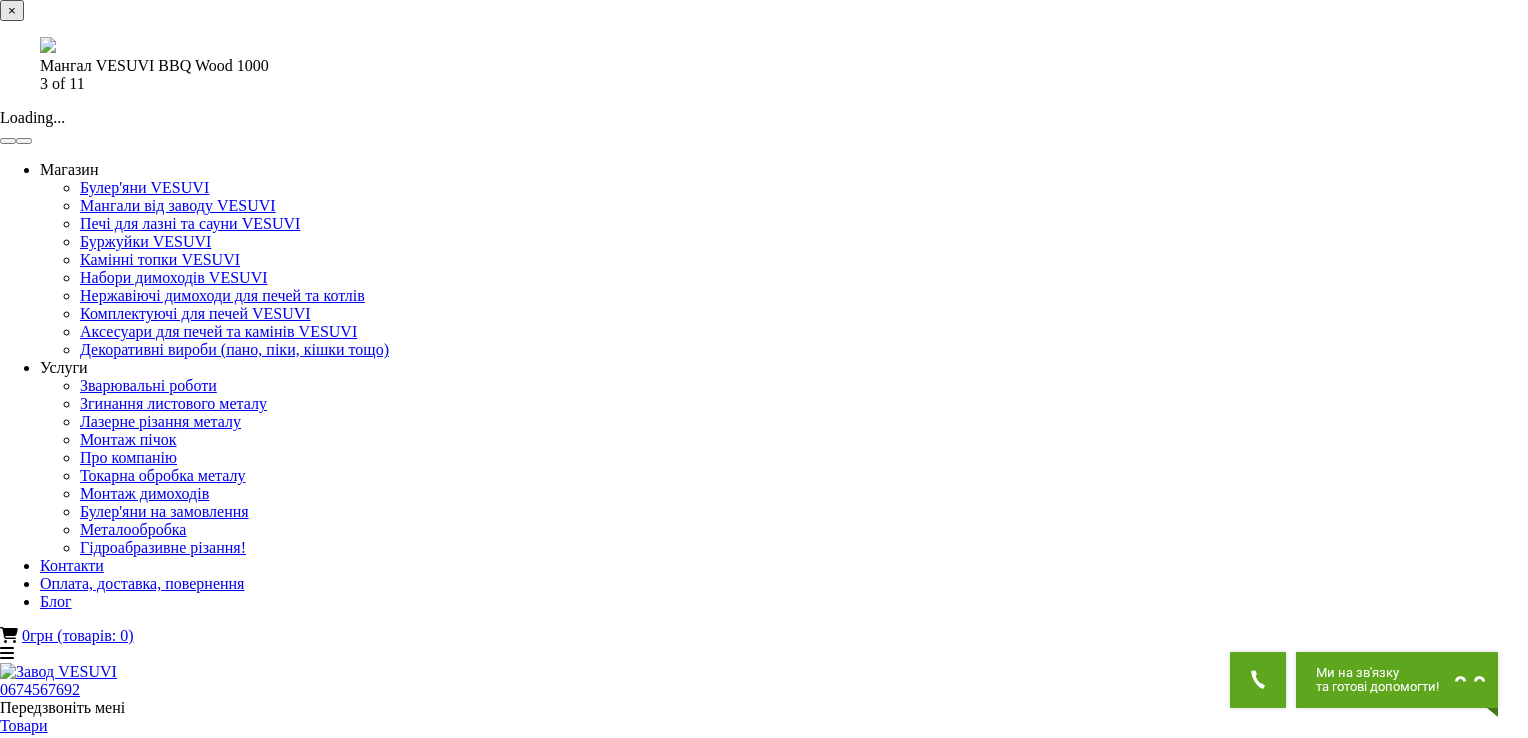 click at bounding box center [8, 141] 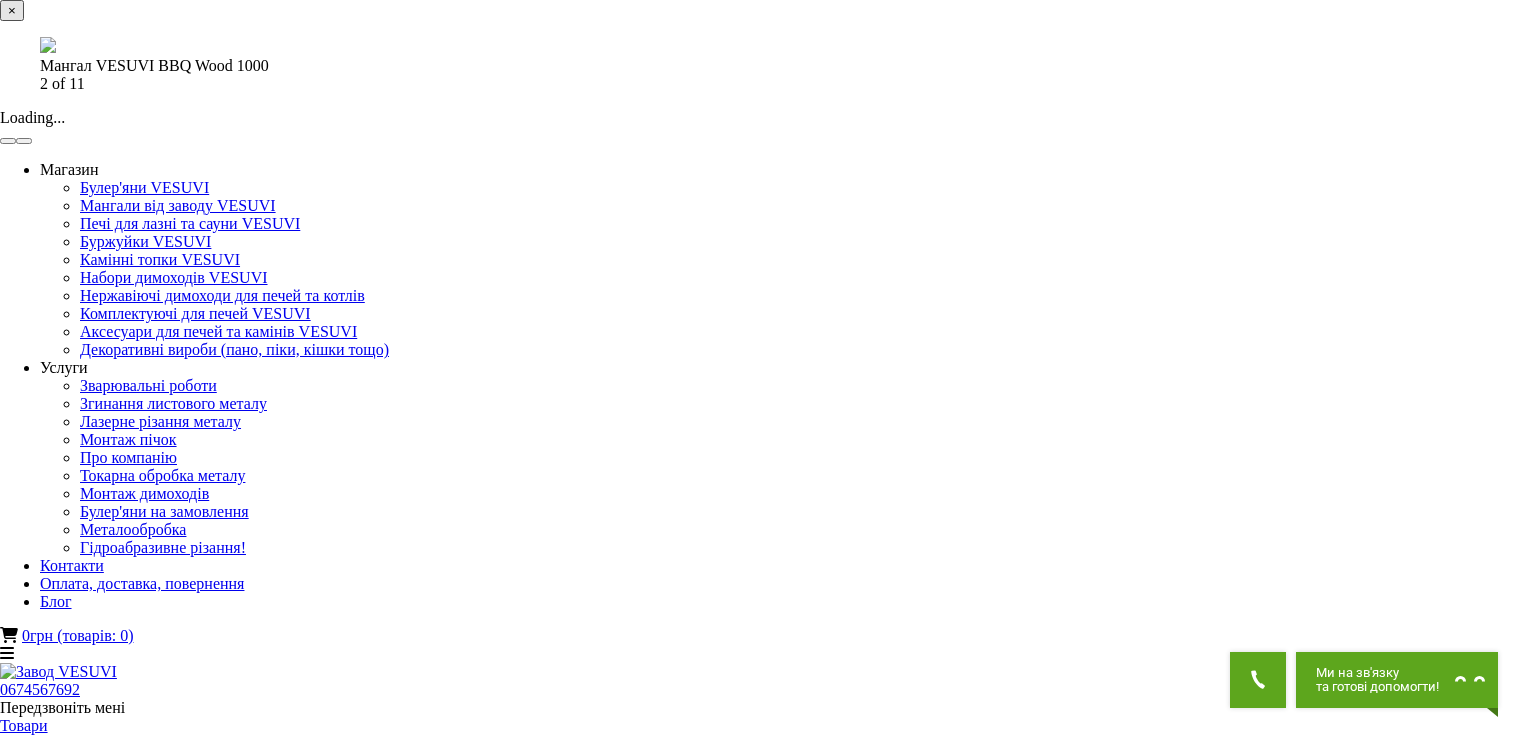 click at bounding box center [8, 141] 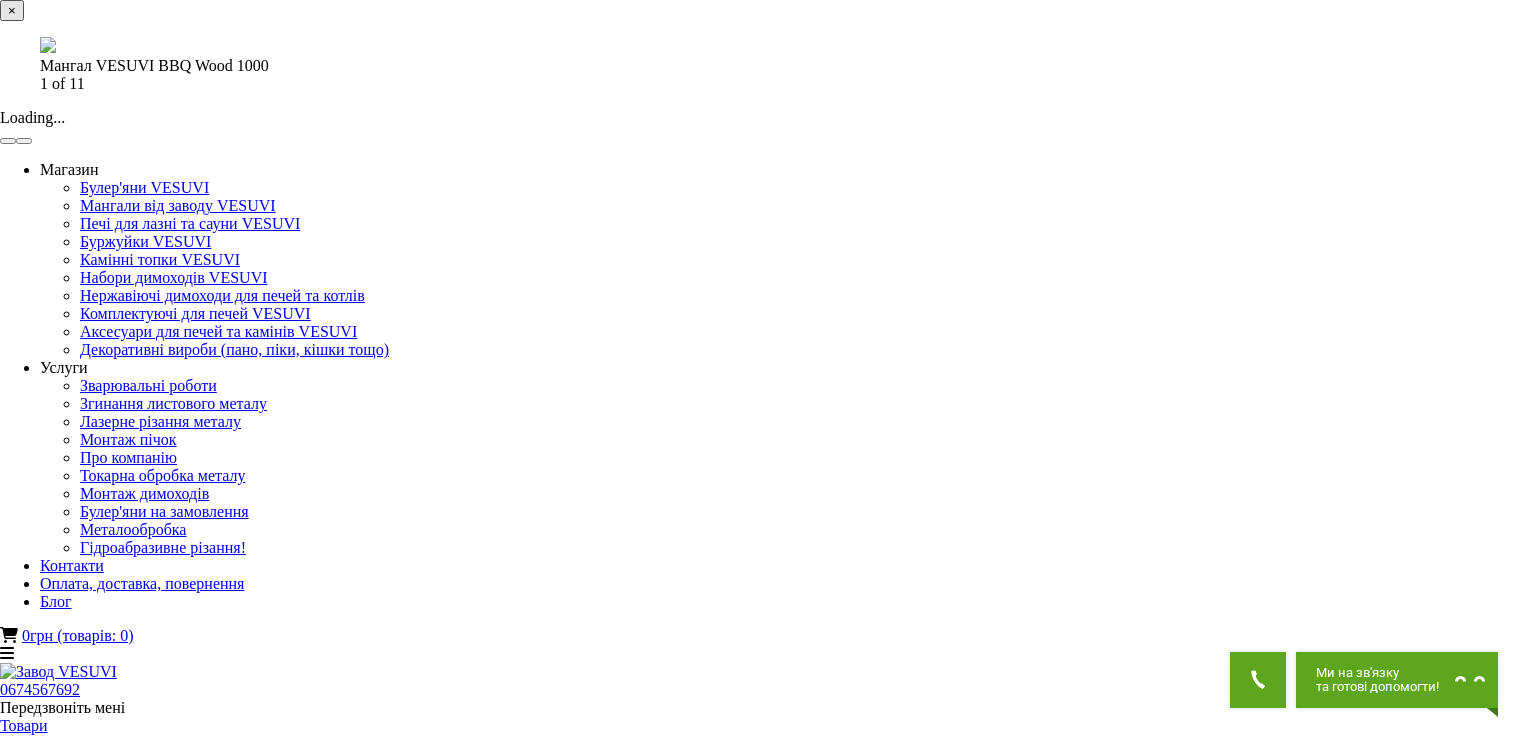 click at bounding box center [8, 141] 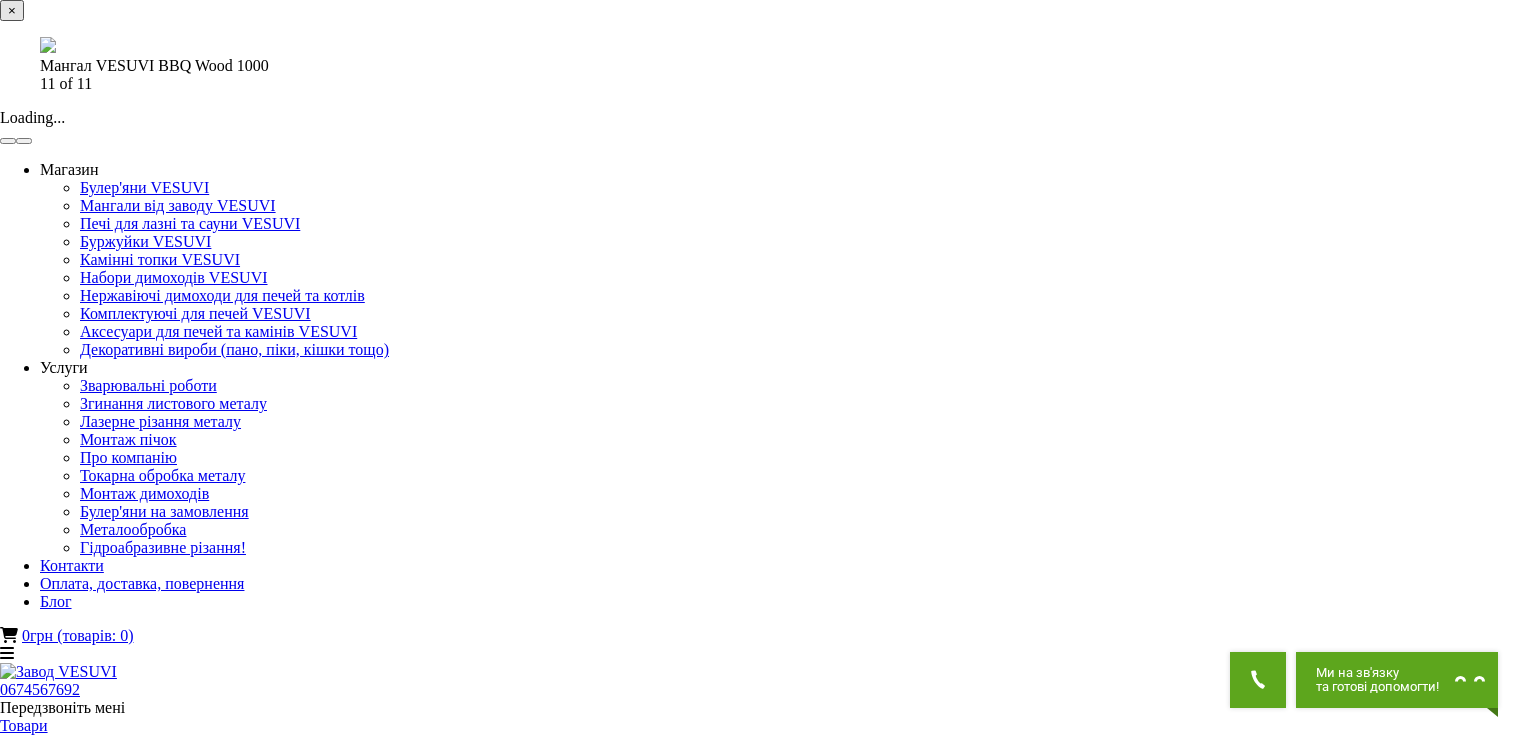 click at bounding box center [8, 141] 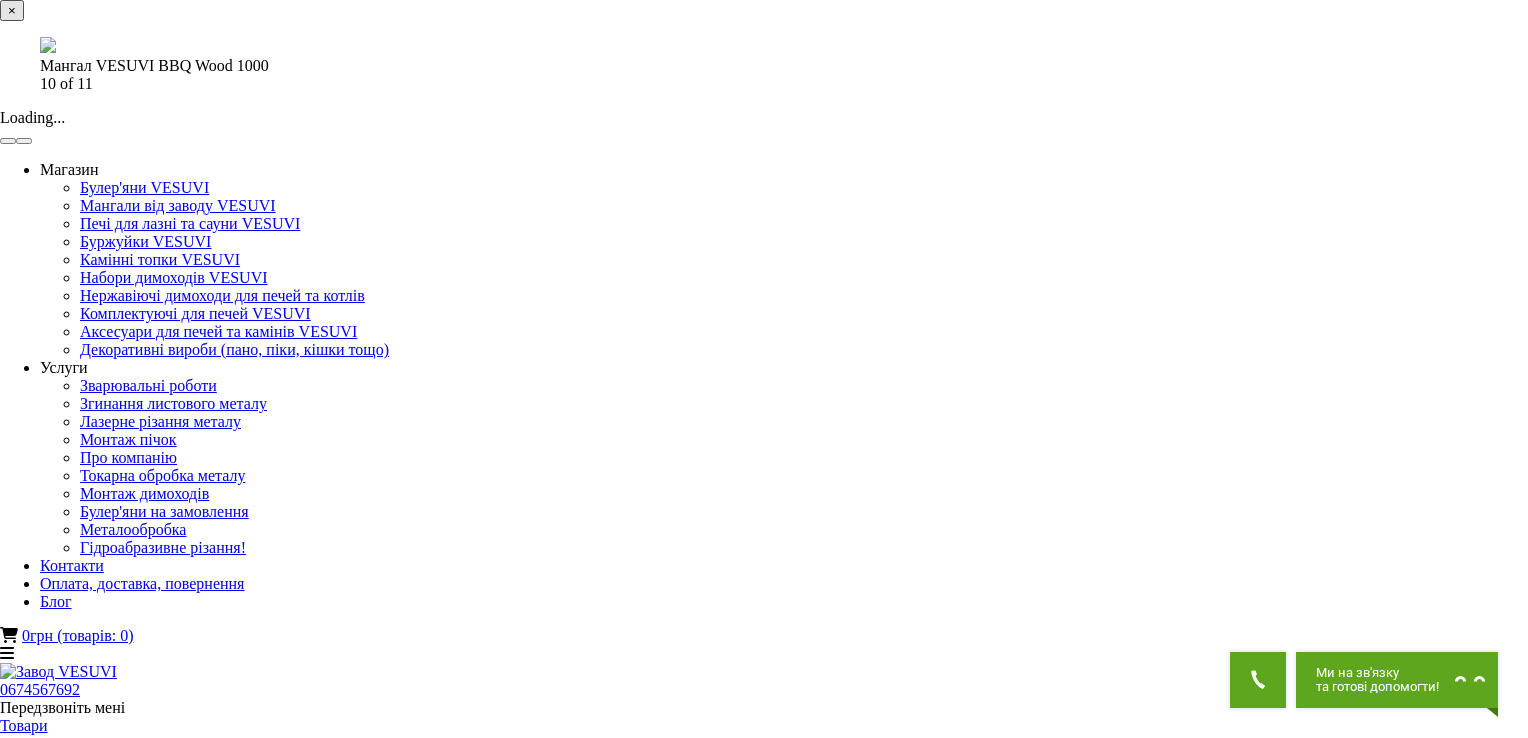 click at bounding box center [8, 141] 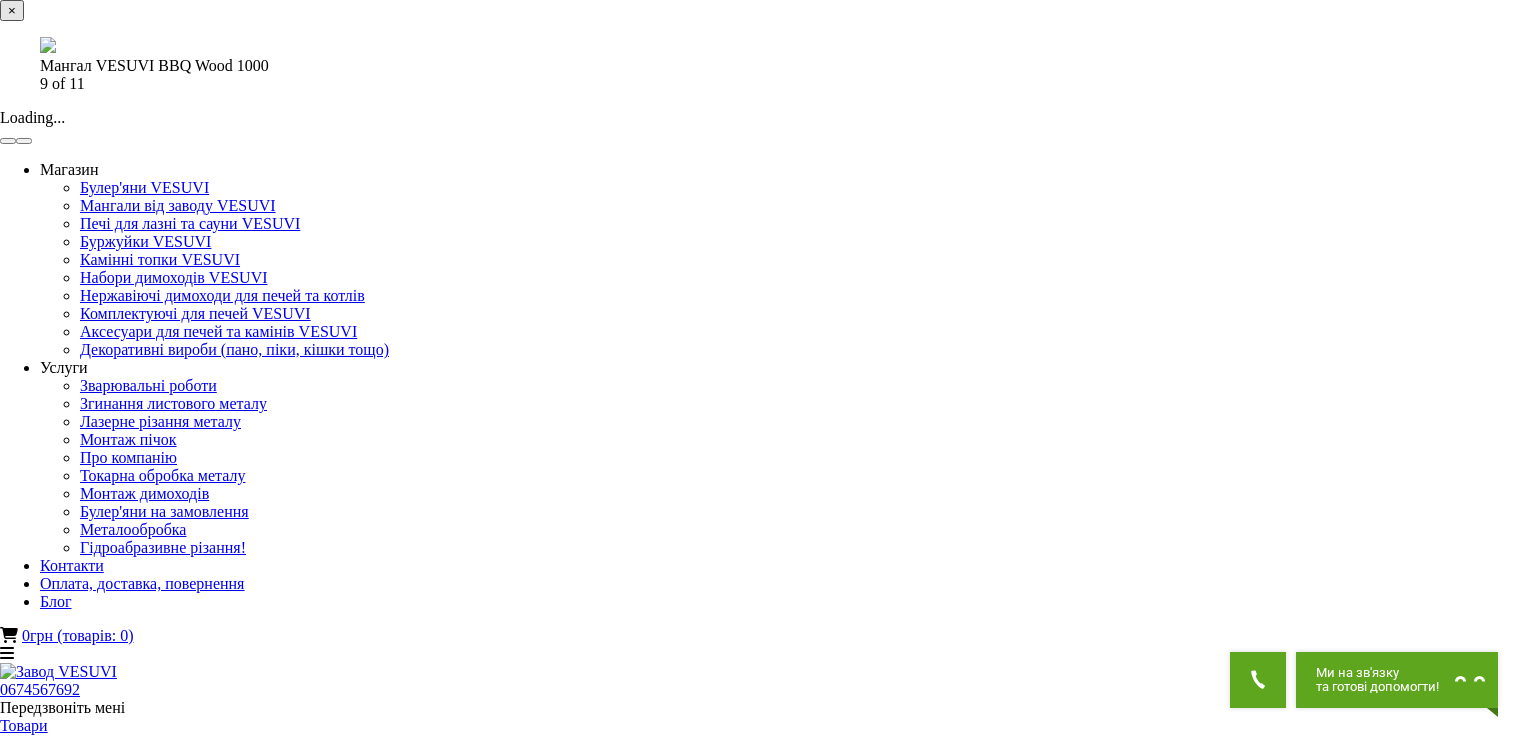 click at bounding box center (8, 141) 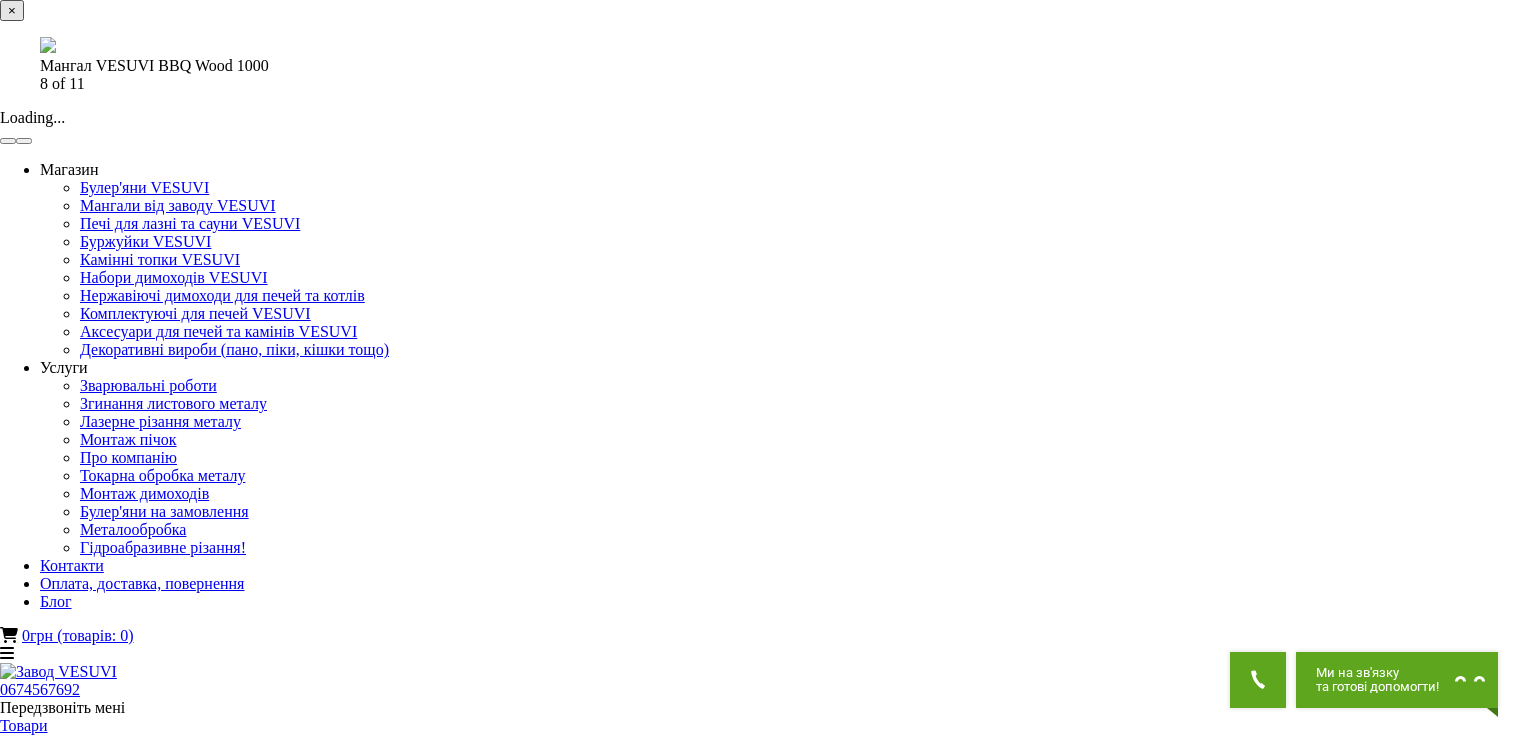click at bounding box center [8, 141] 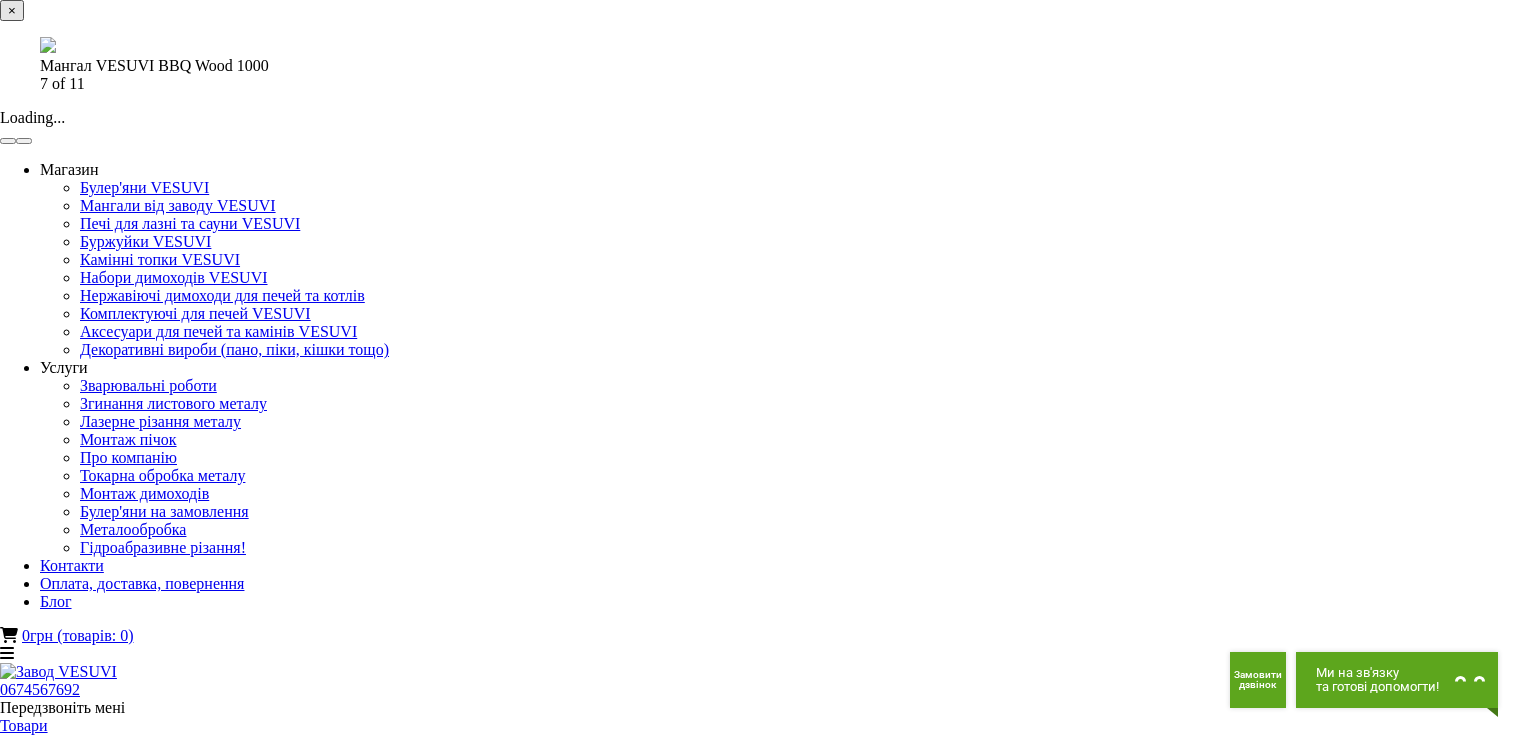 click on "×" at bounding box center [12, 10] 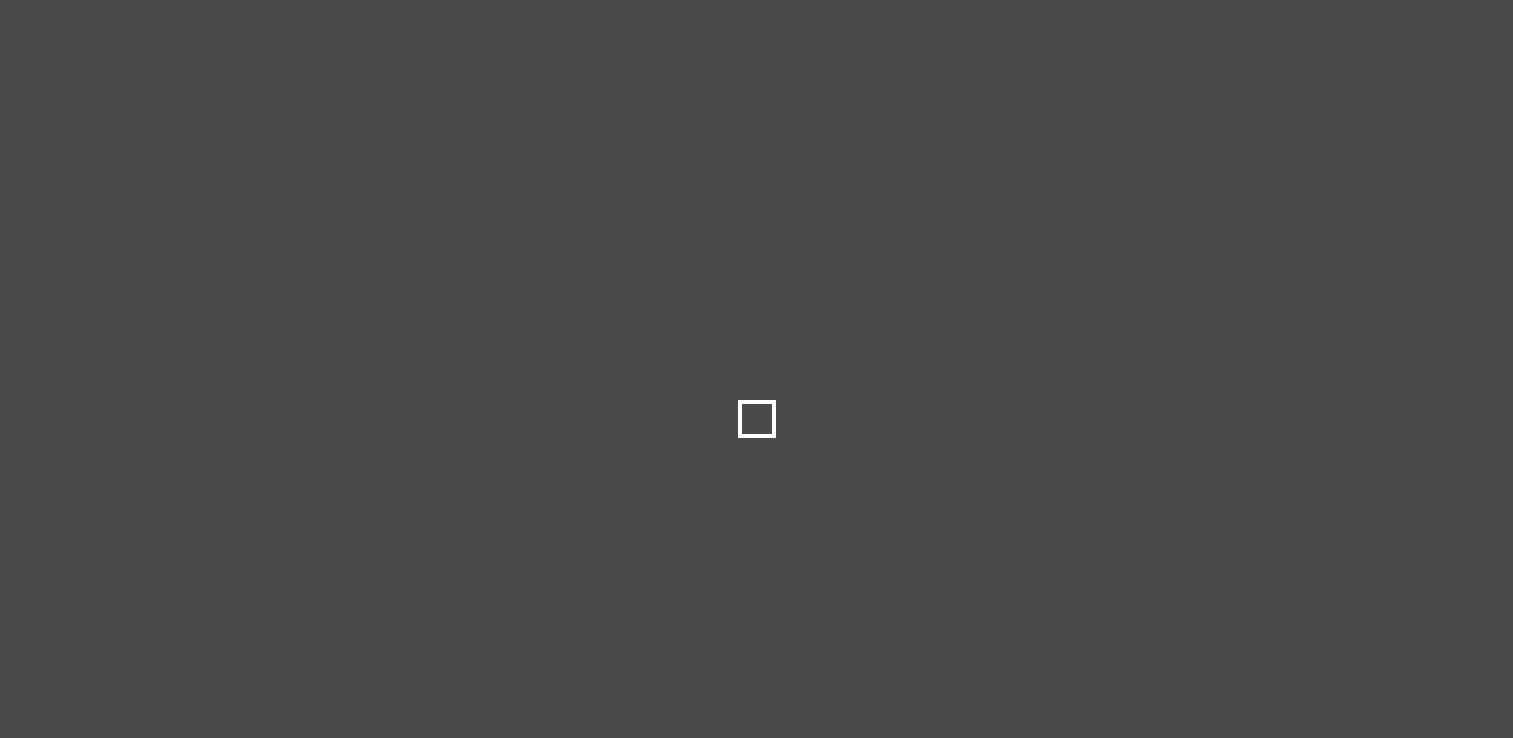 scroll, scrollTop: 0, scrollLeft: 0, axis: both 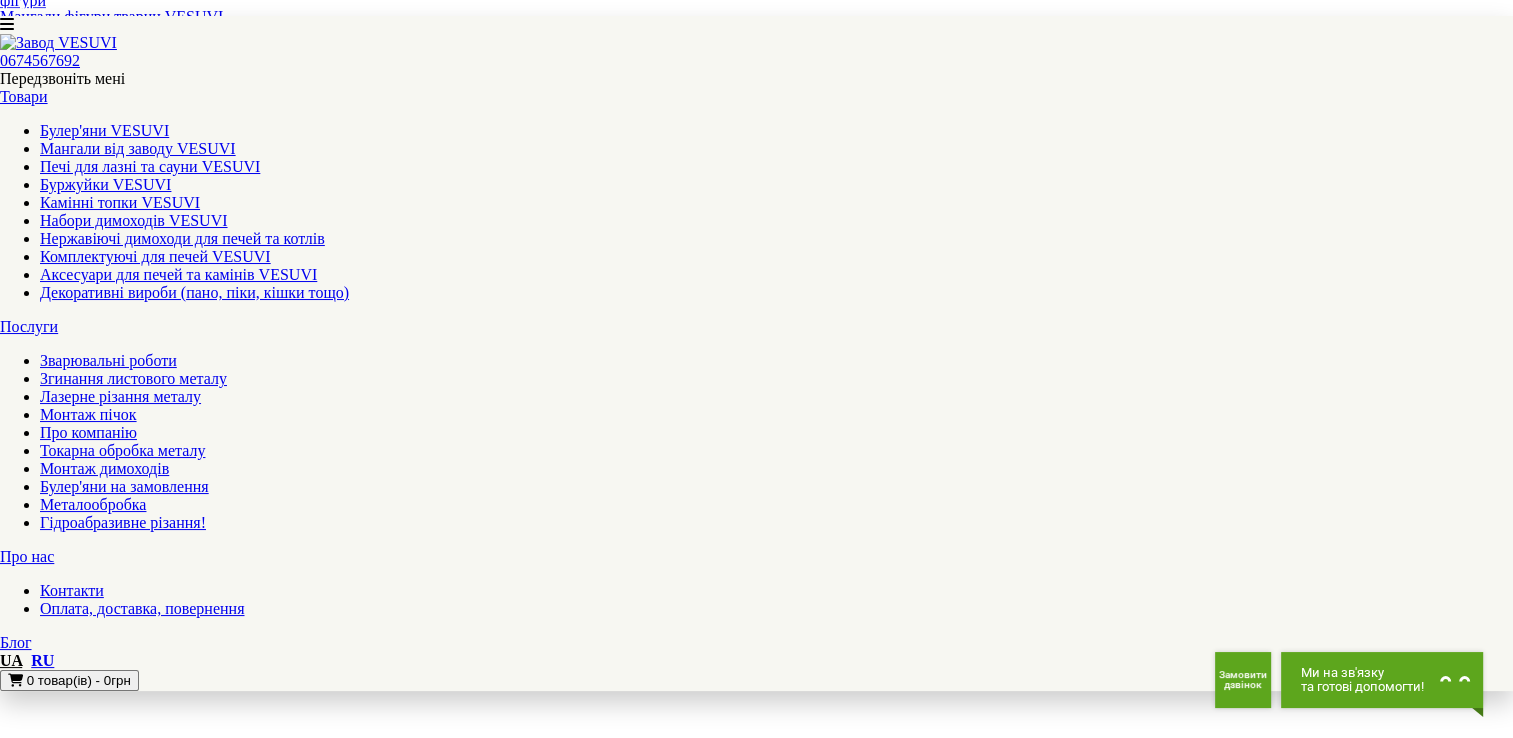 click on "4" at bounding box center [44, 6619] 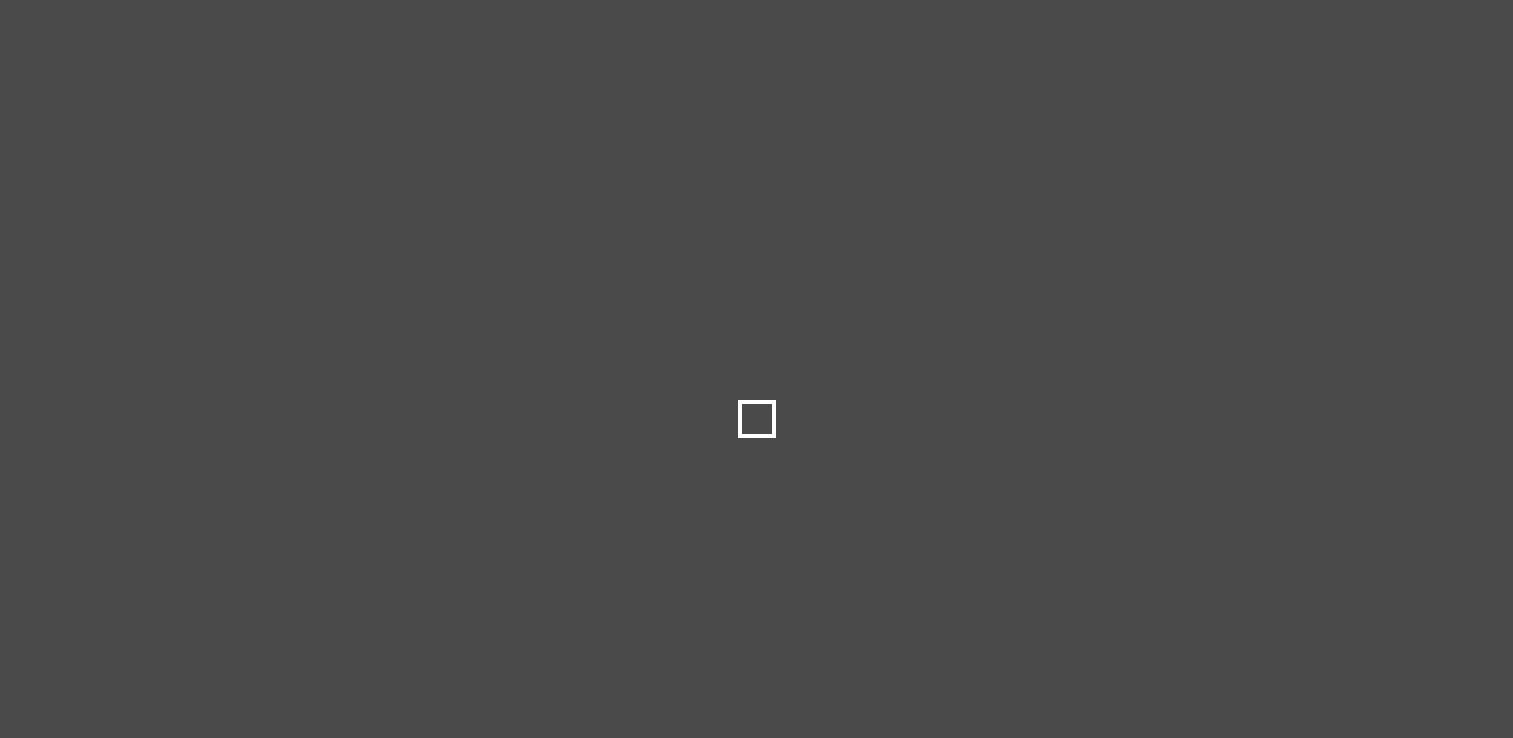 scroll, scrollTop: 0, scrollLeft: 0, axis: both 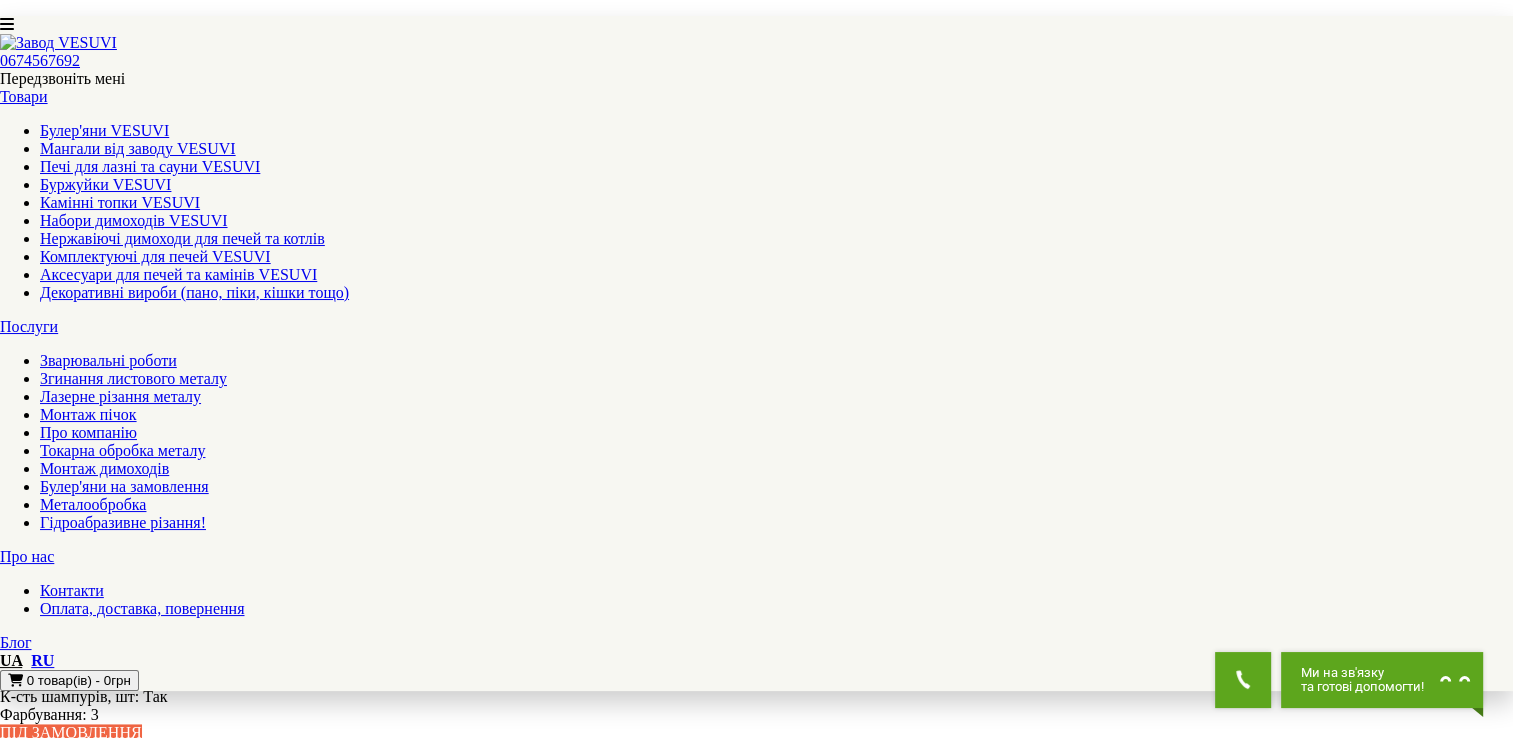 click on "5" at bounding box center [44, 6215] 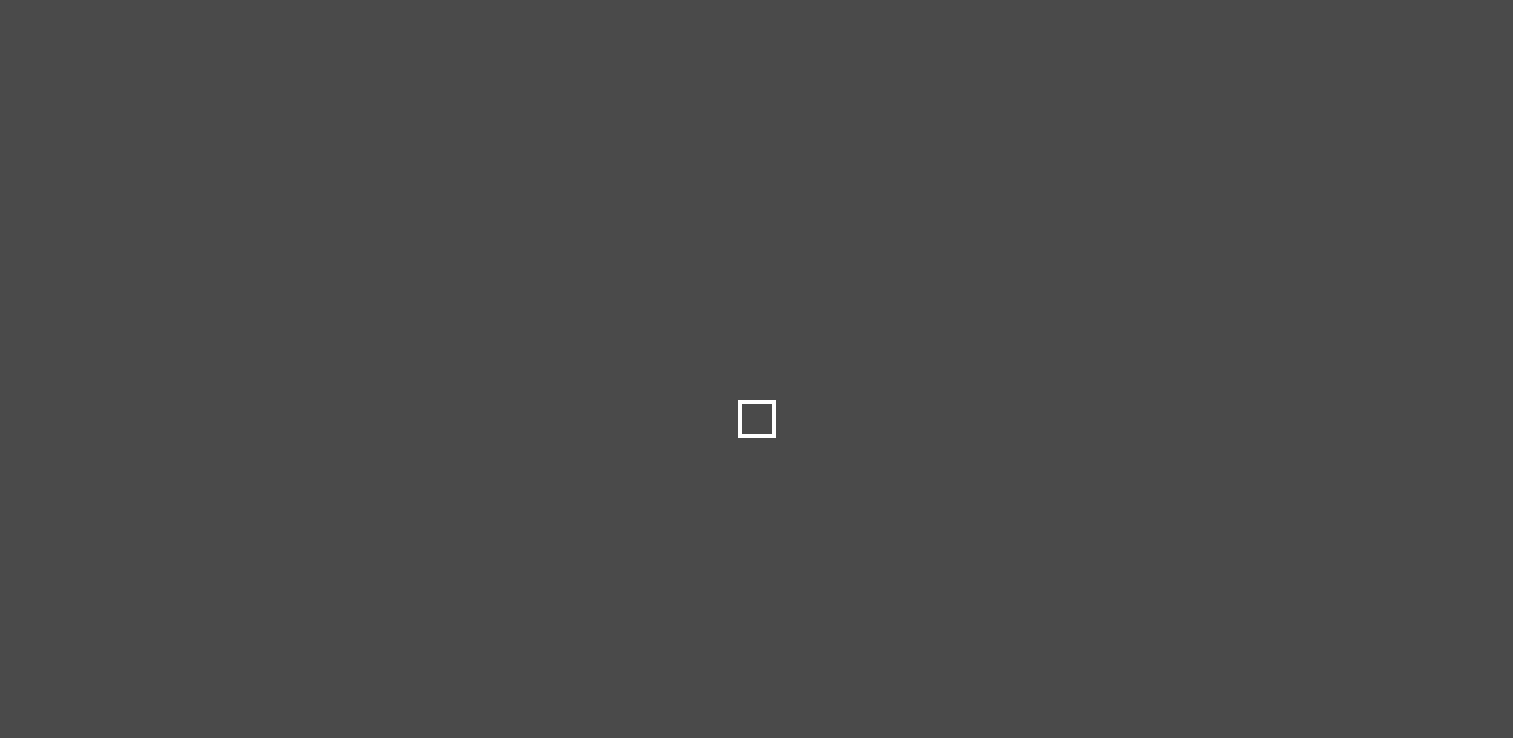 scroll, scrollTop: 0, scrollLeft: 0, axis: both 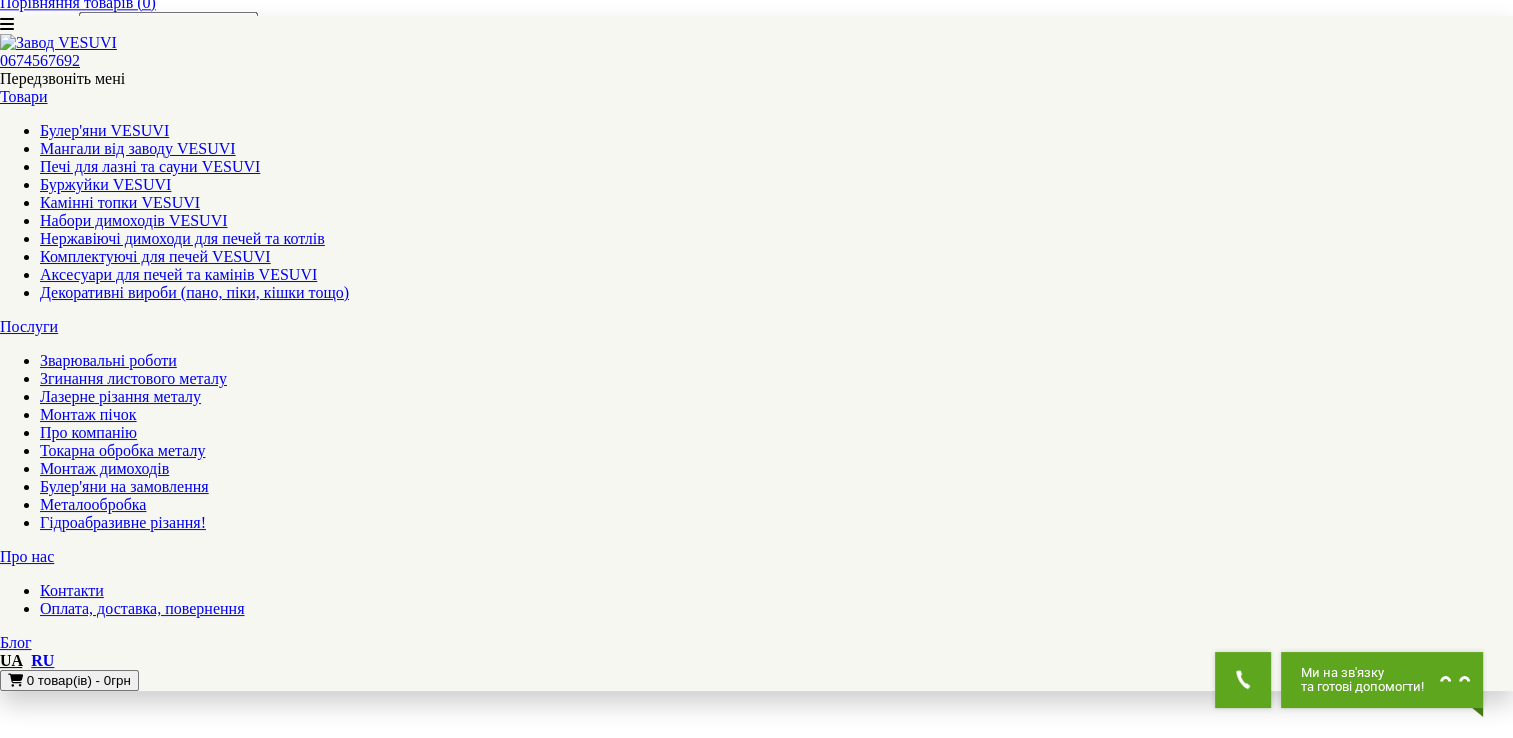 click on "1" at bounding box center (44, 6285) 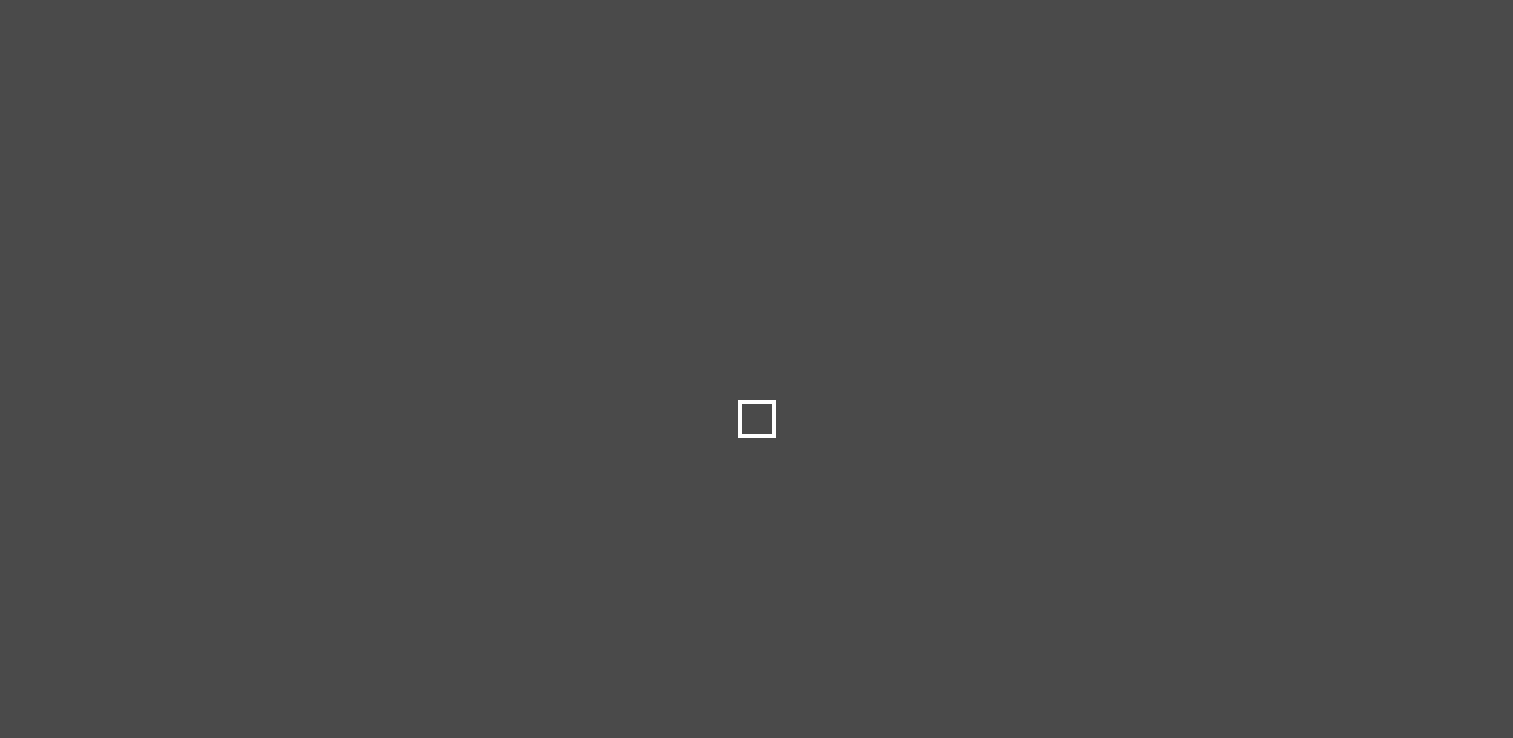 scroll, scrollTop: 0, scrollLeft: 0, axis: both 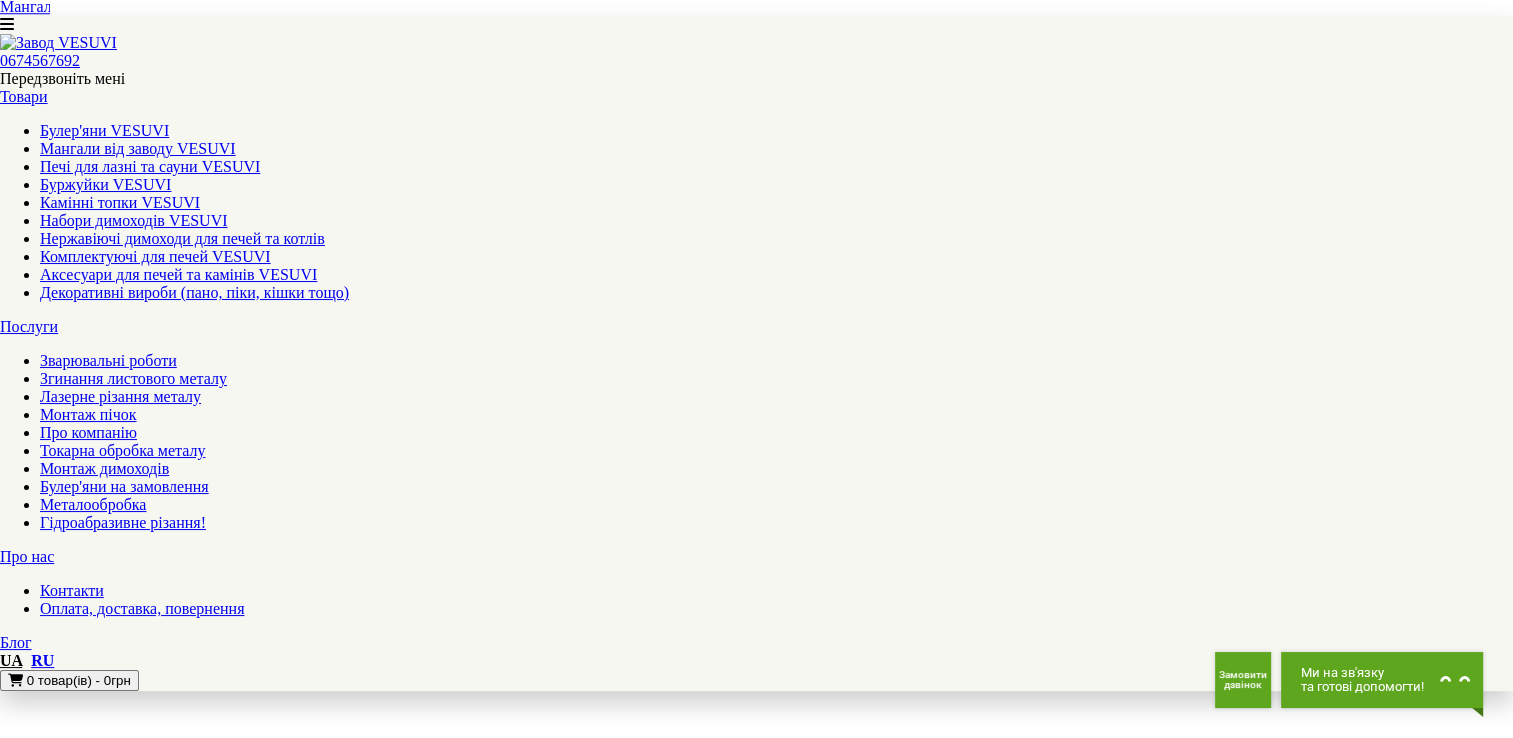 click on "Мангал VESUVI BBQ Gladiator 800" at bounding box center (756, 4738) 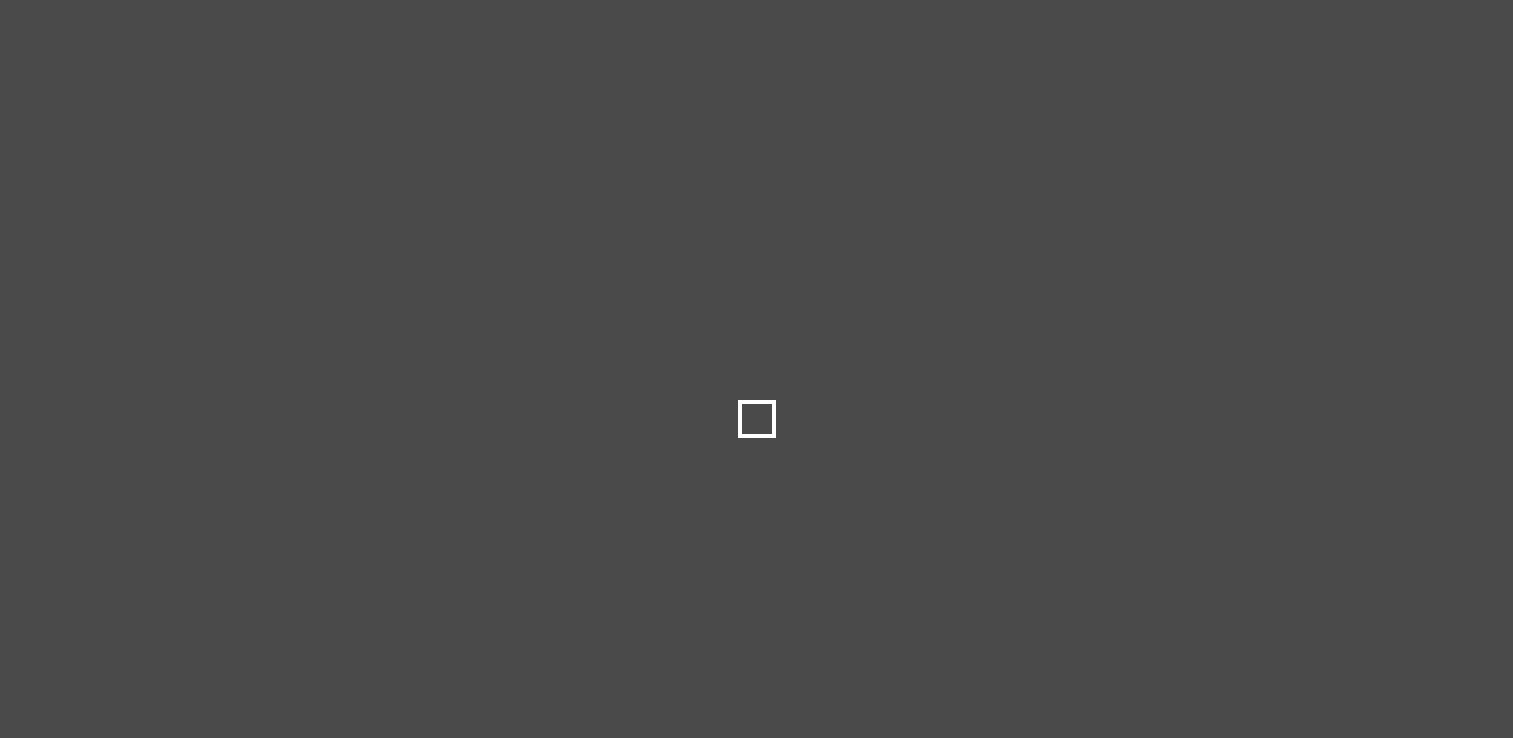 scroll, scrollTop: 0, scrollLeft: 0, axis: both 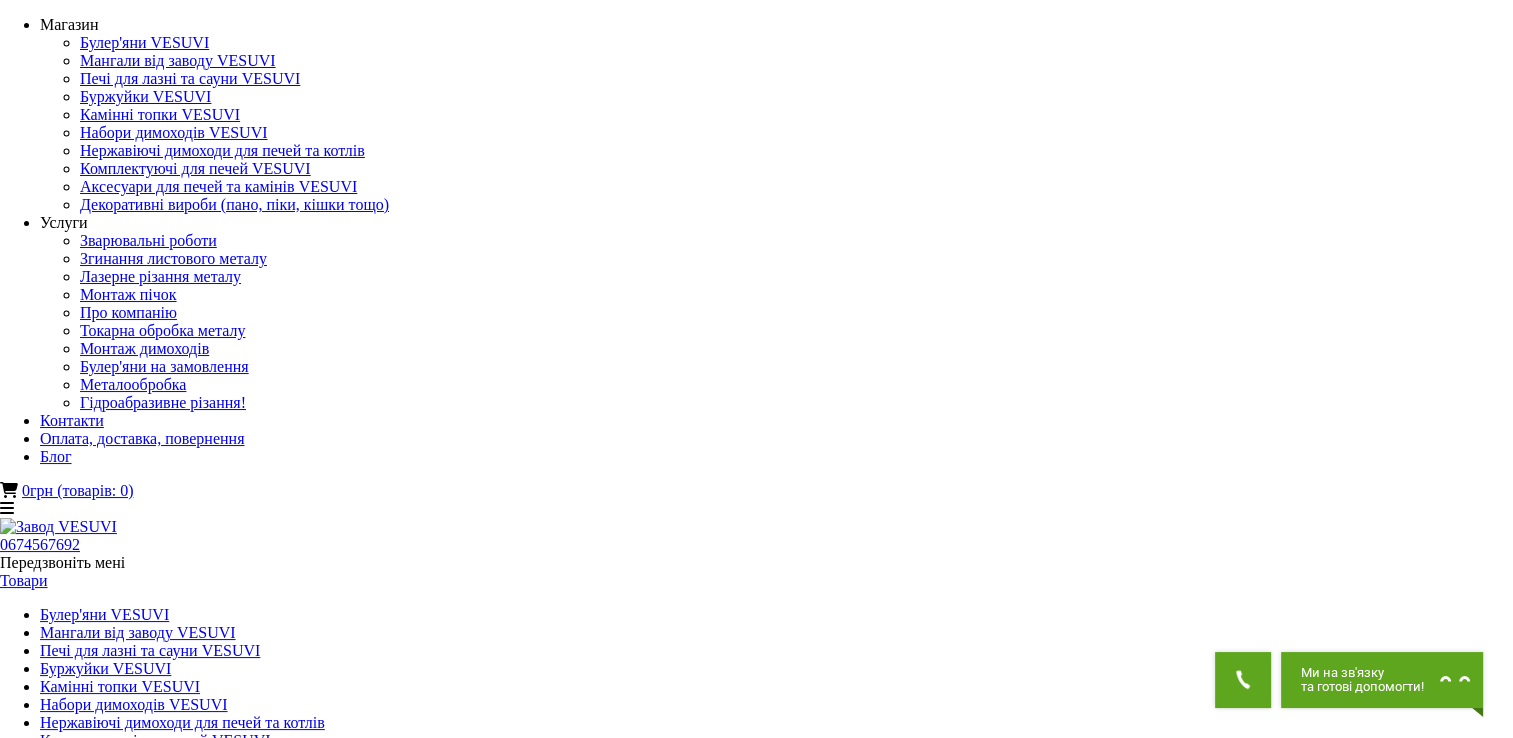 click at bounding box center (55, 1542) 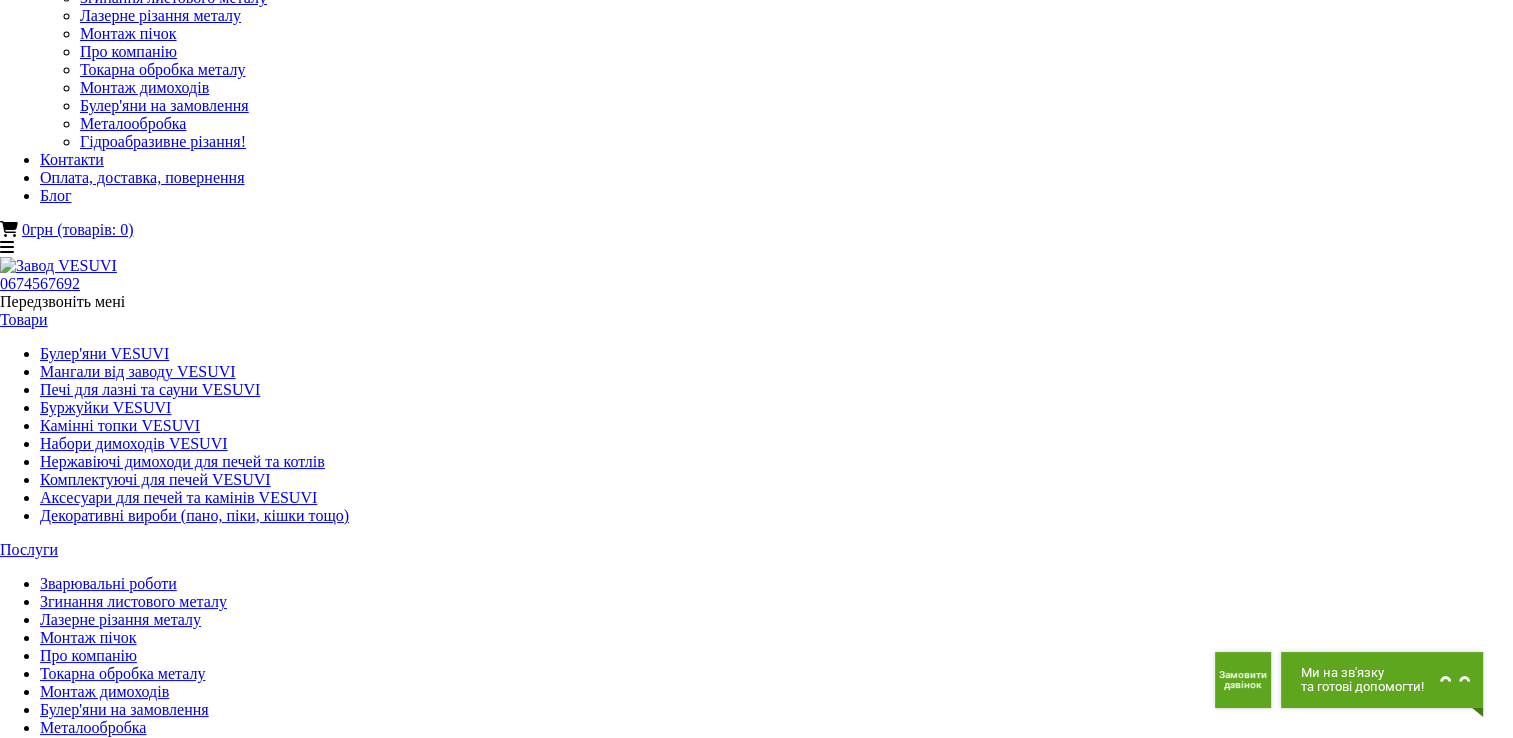 scroll, scrollTop: 500, scrollLeft: 0, axis: vertical 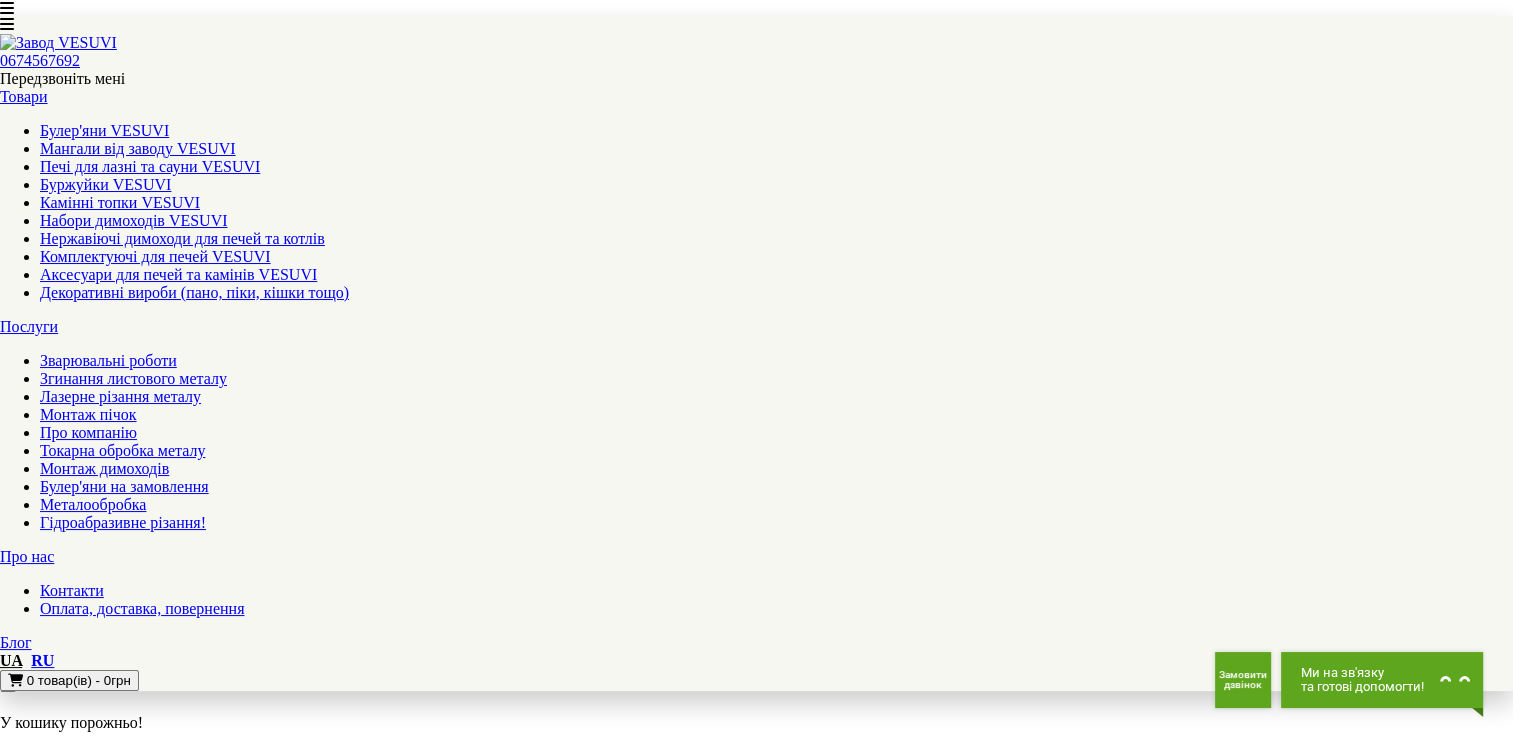 click on "▼ Відкрити повний опис ▼" at bounding box center (757, 2308) 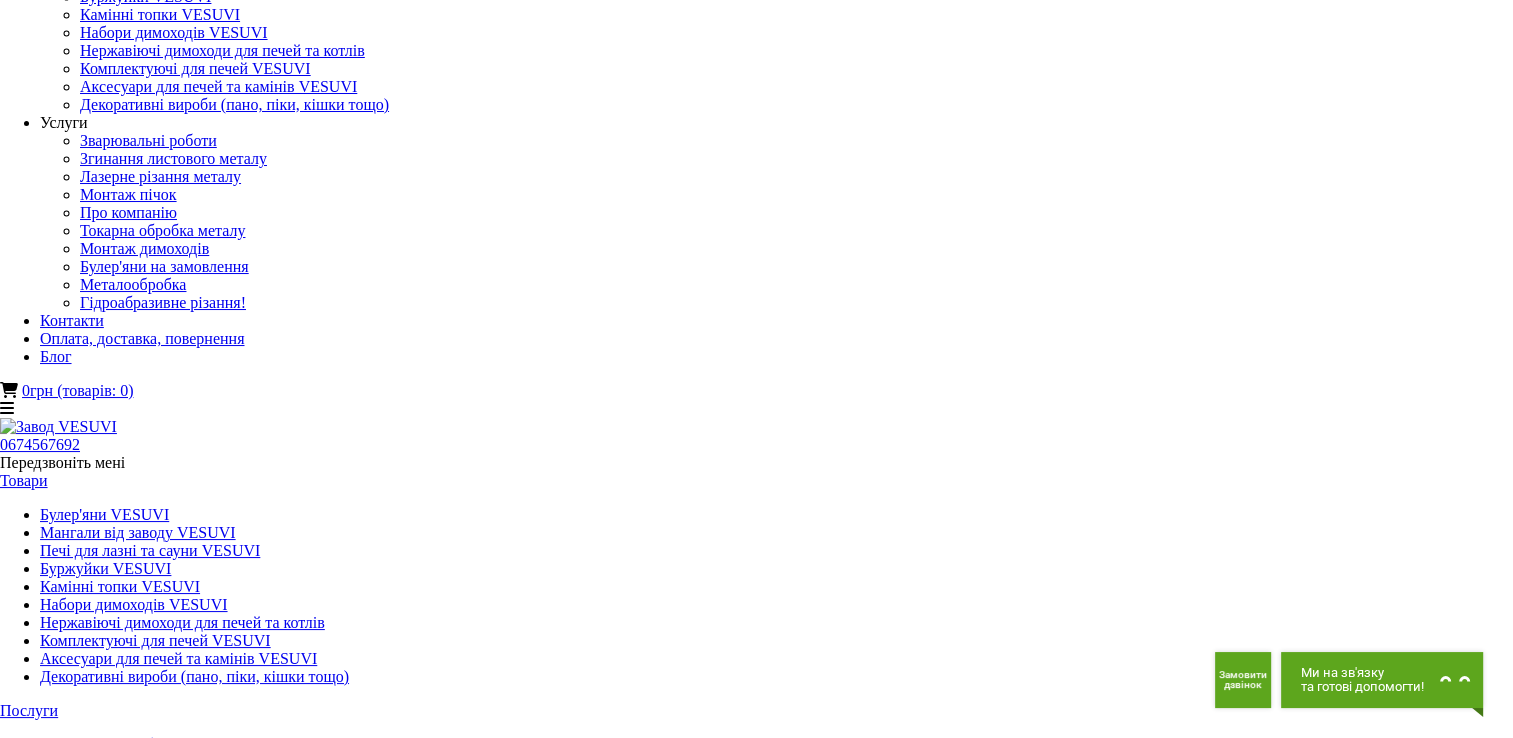 scroll, scrollTop: 0, scrollLeft: 0, axis: both 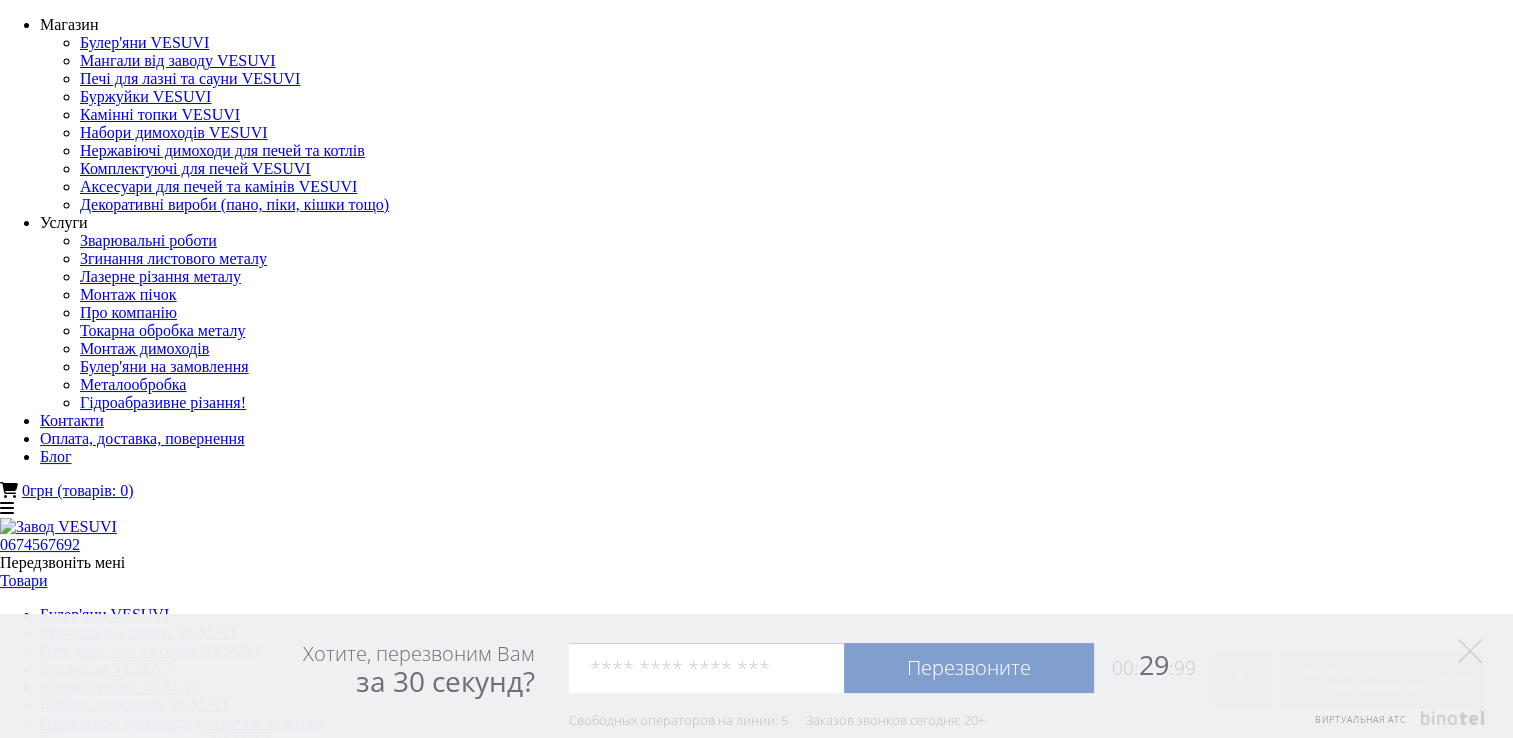 click at bounding box center [13, 5308] 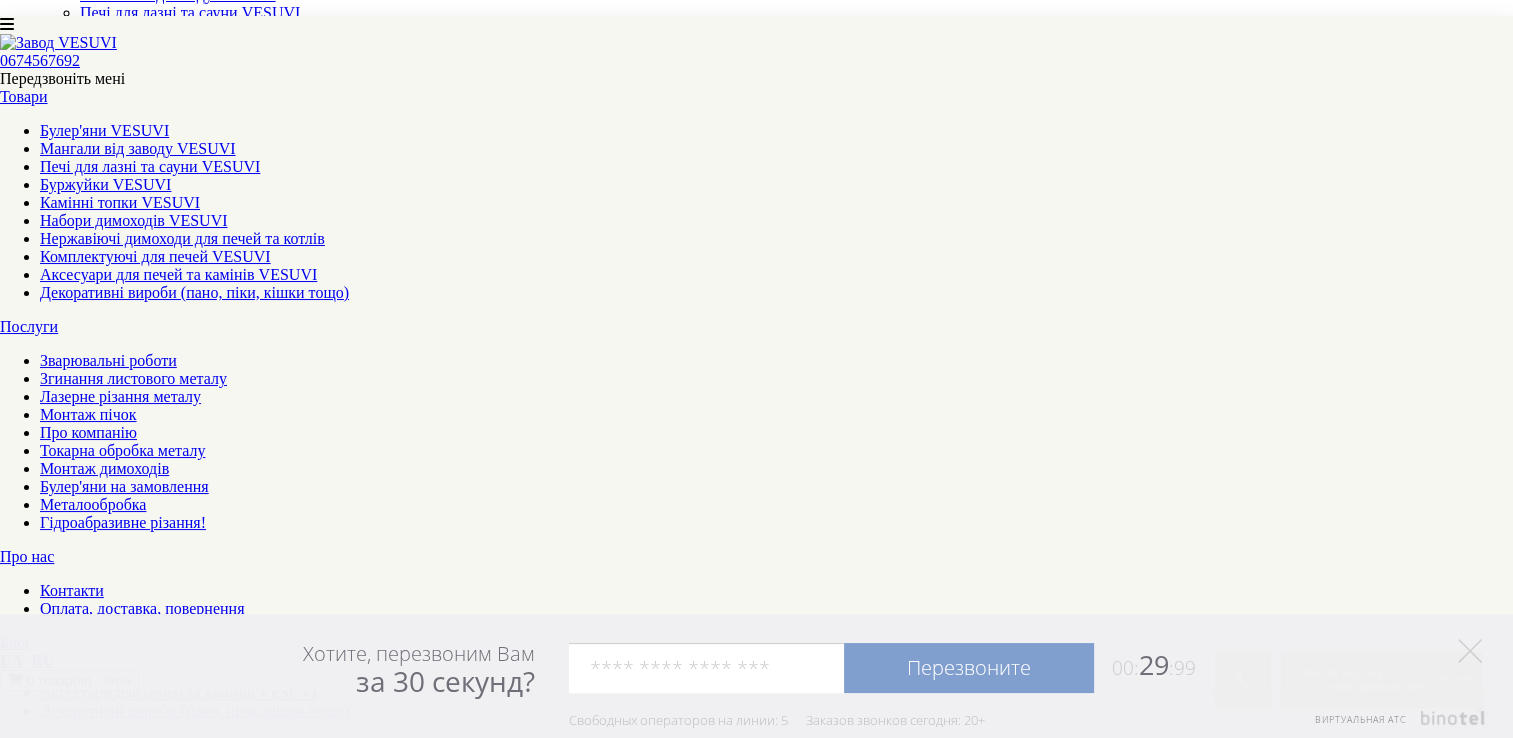 scroll, scrollTop: 200, scrollLeft: 0, axis: vertical 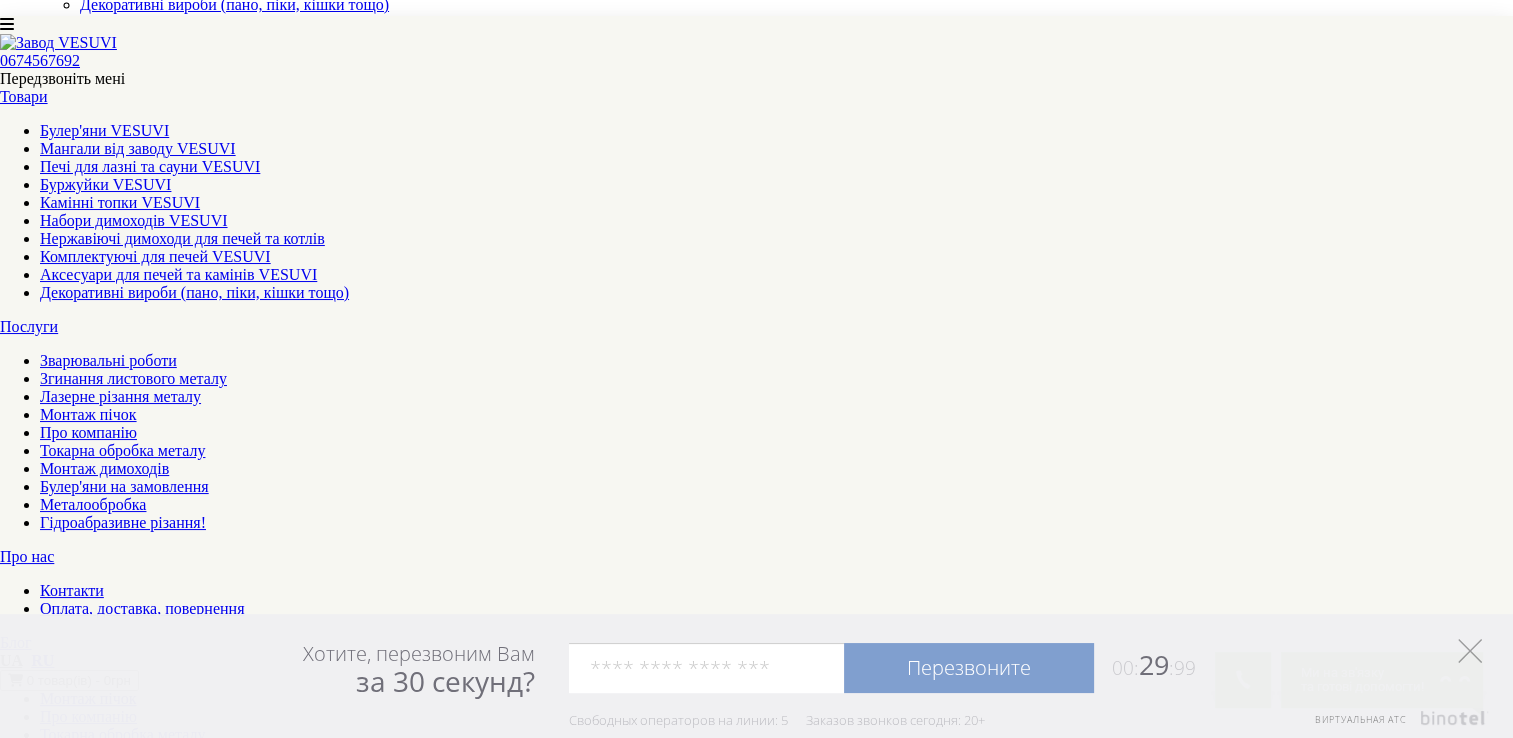 click 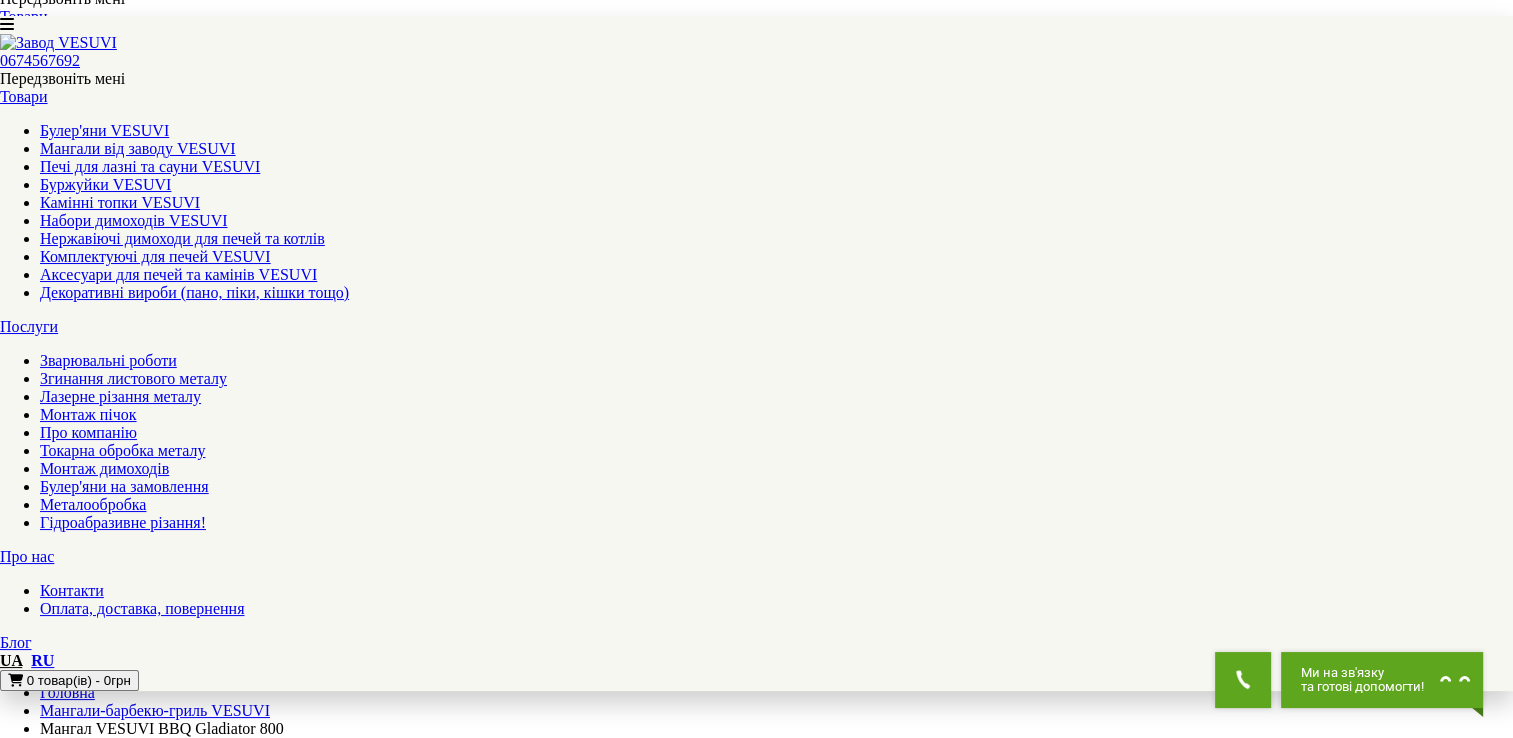 scroll, scrollTop: 600, scrollLeft: 0, axis: vertical 